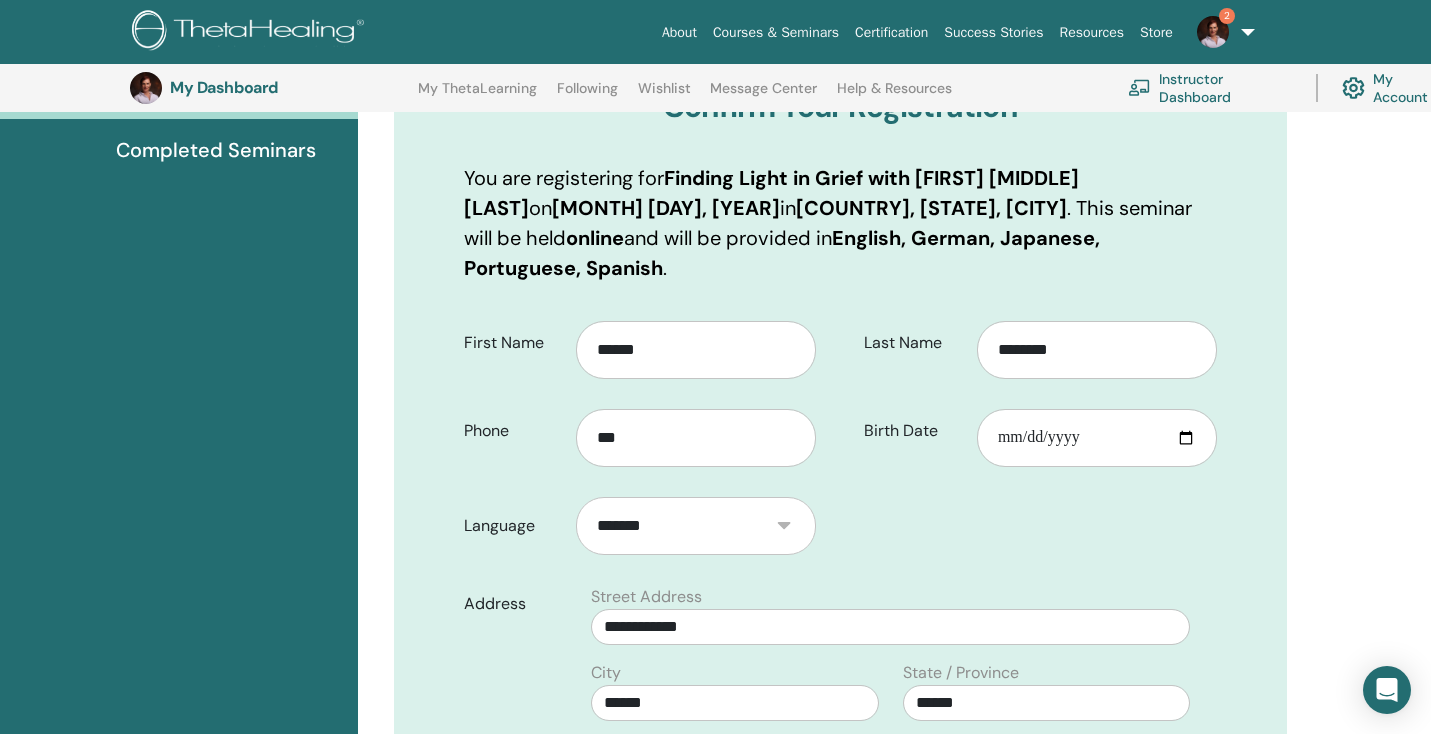 scroll, scrollTop: 299, scrollLeft: 0, axis: vertical 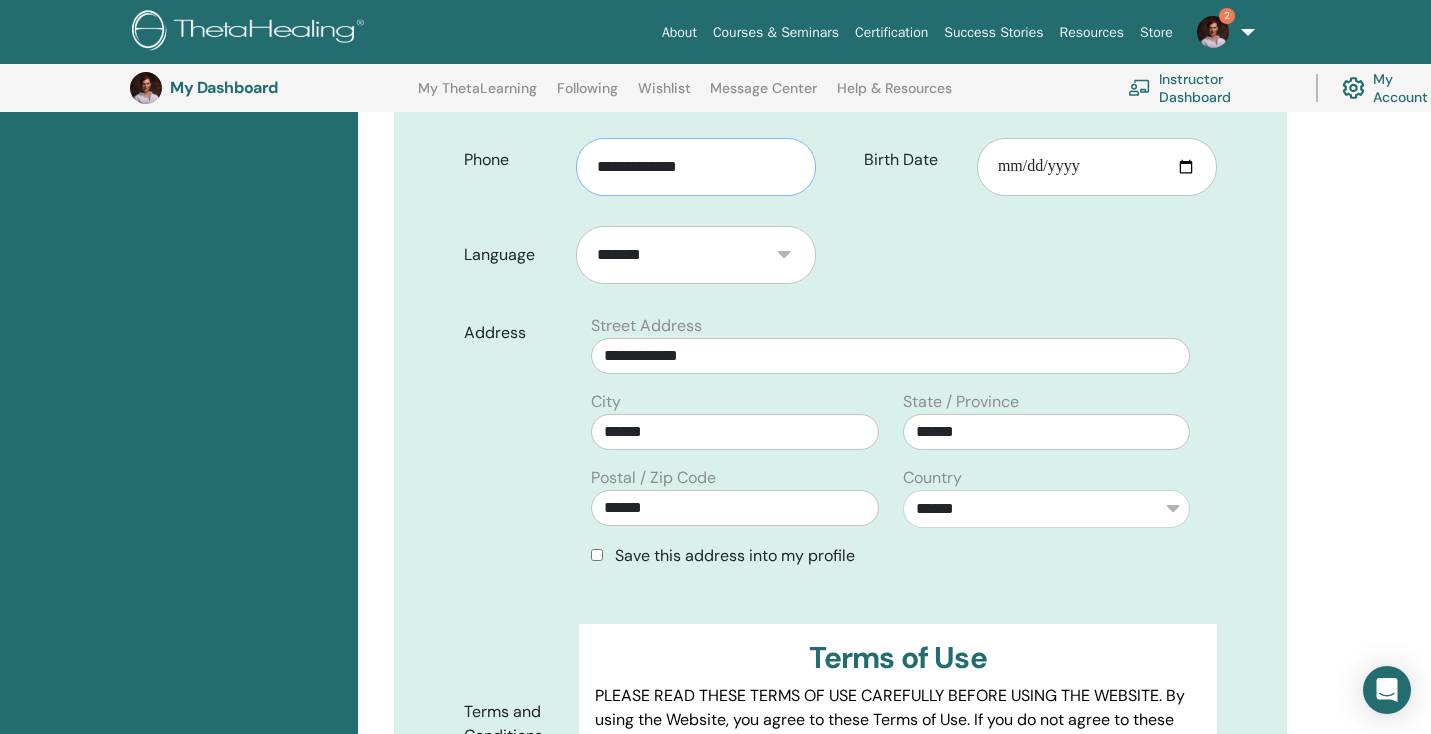 type on "**********" 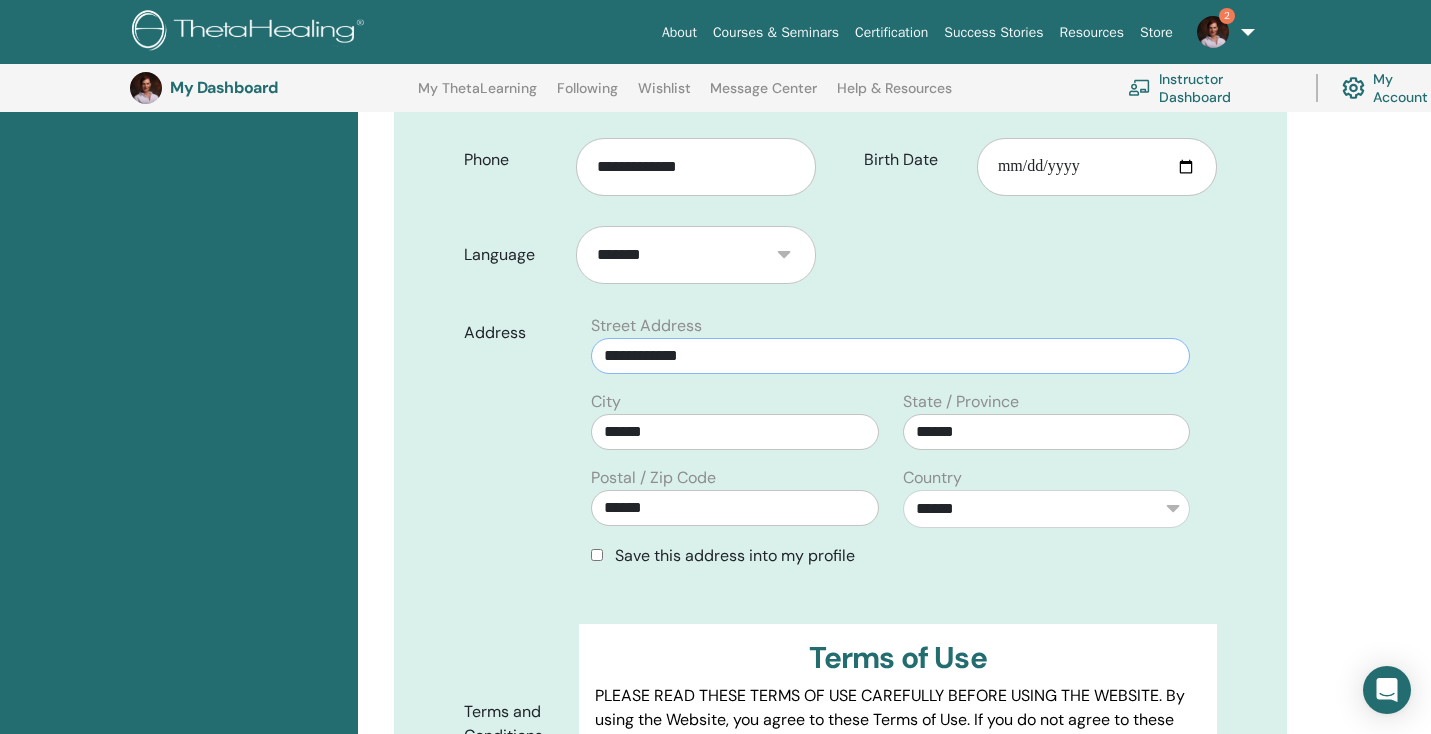 click on "**********" at bounding box center (890, 356) 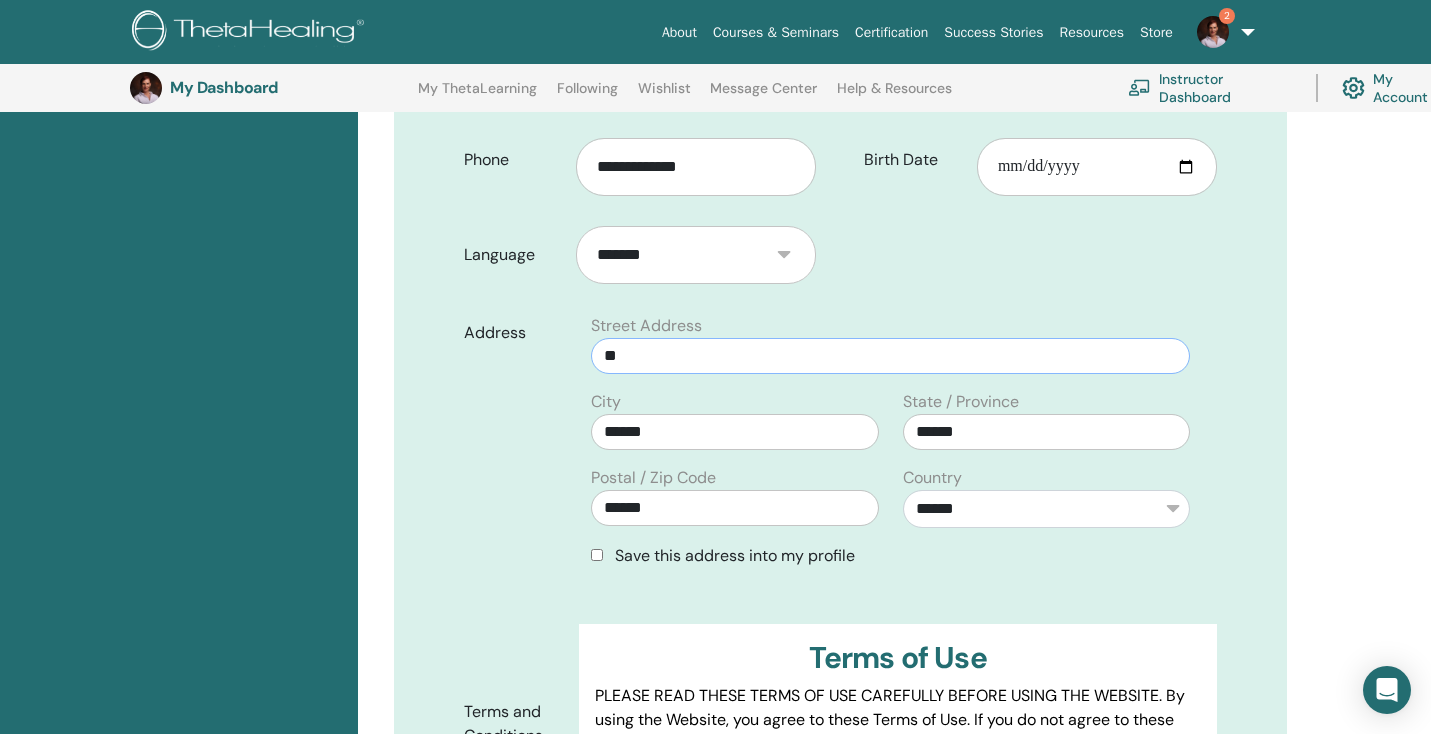 type on "*" 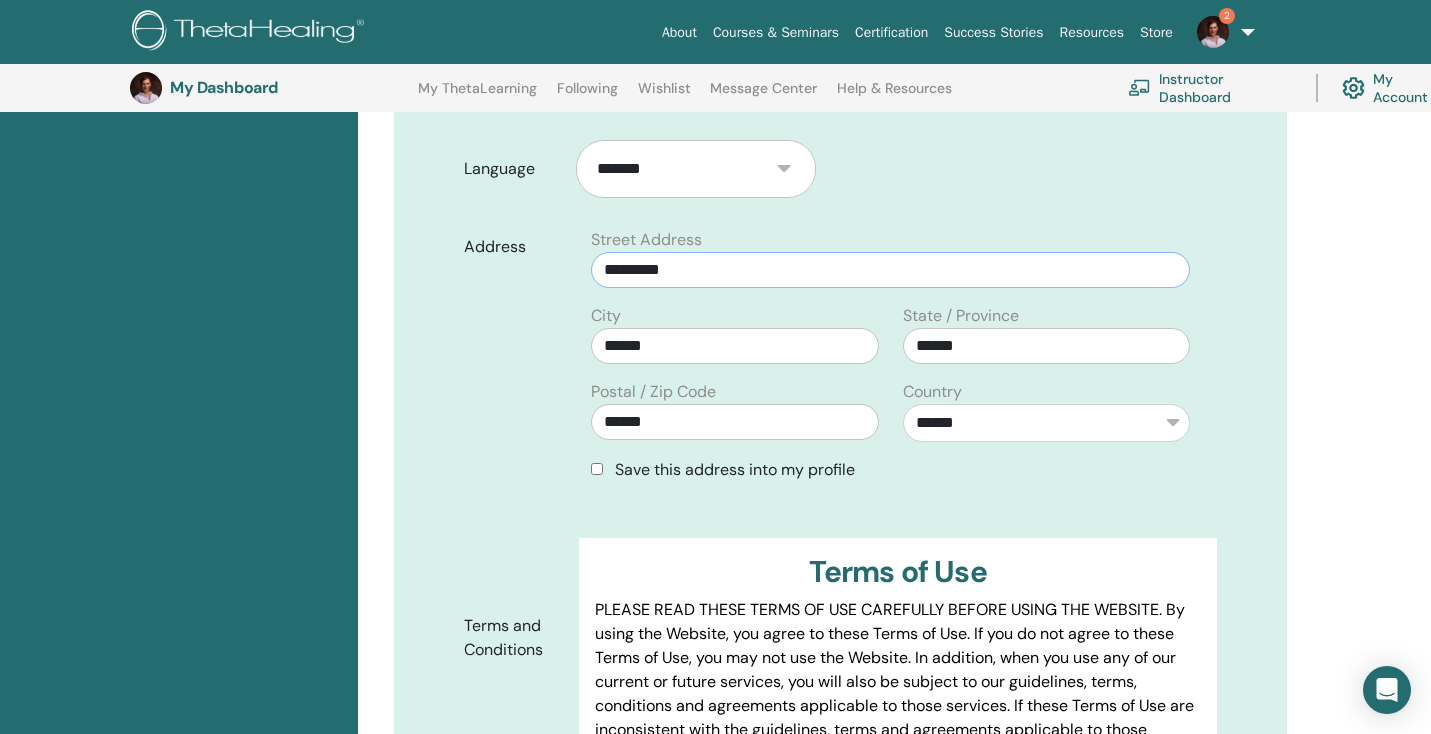 scroll, scrollTop: 631, scrollLeft: 0, axis: vertical 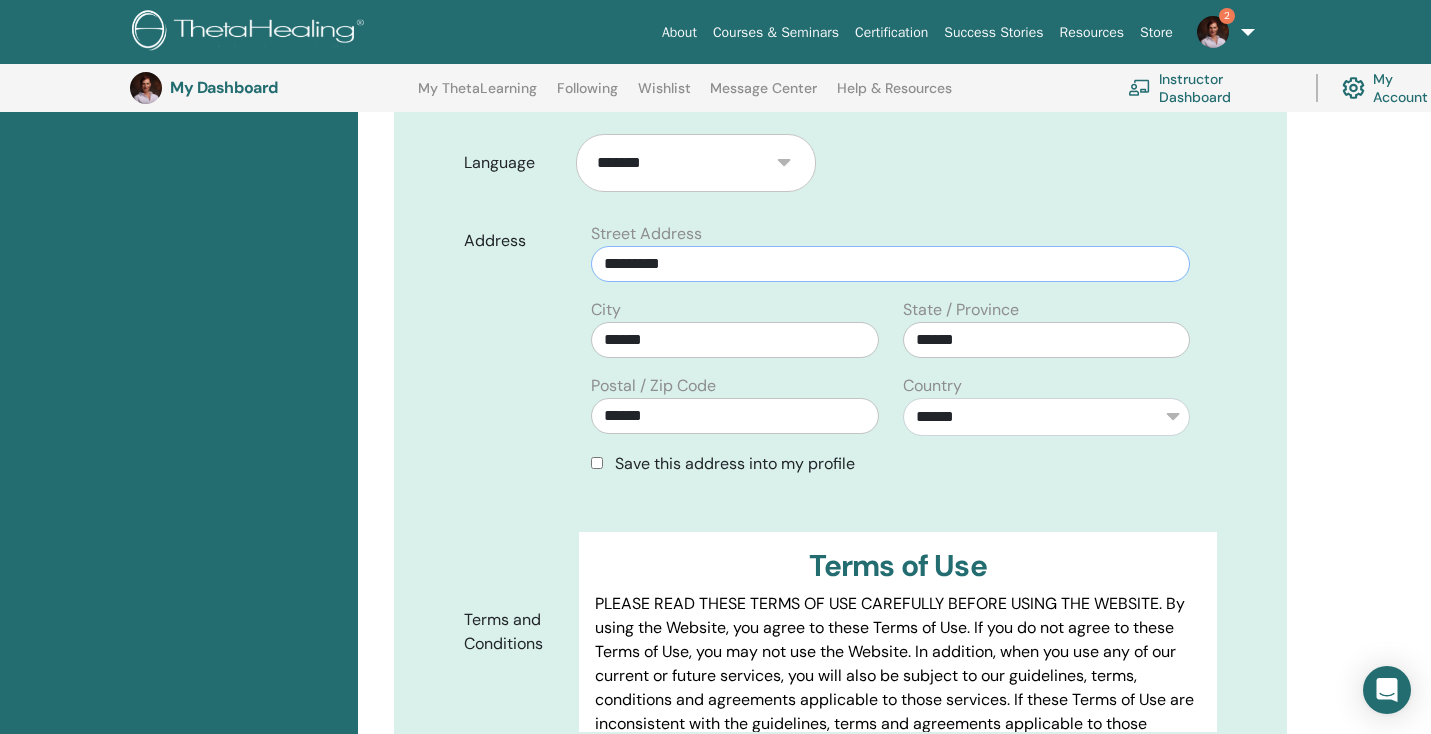 type on "*********" 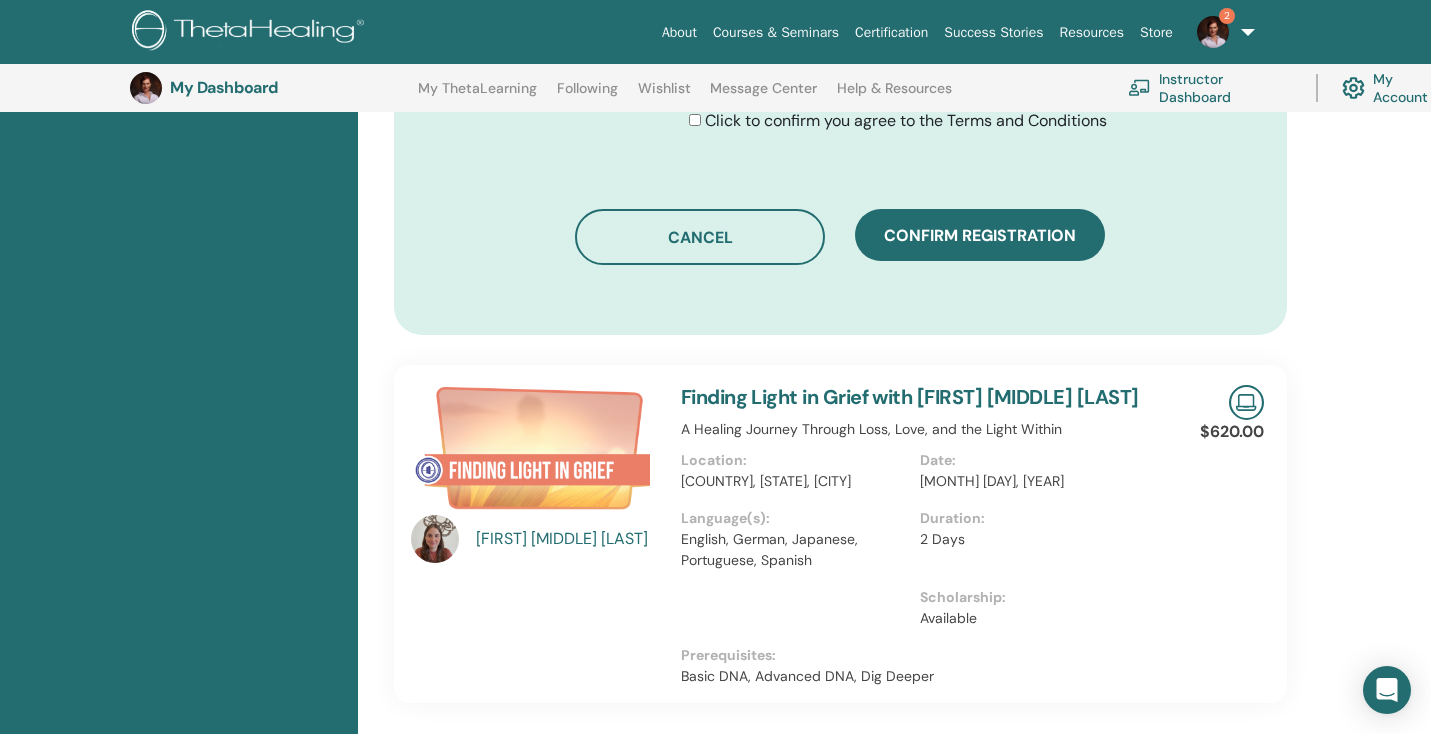 scroll, scrollTop: 1300, scrollLeft: 0, axis: vertical 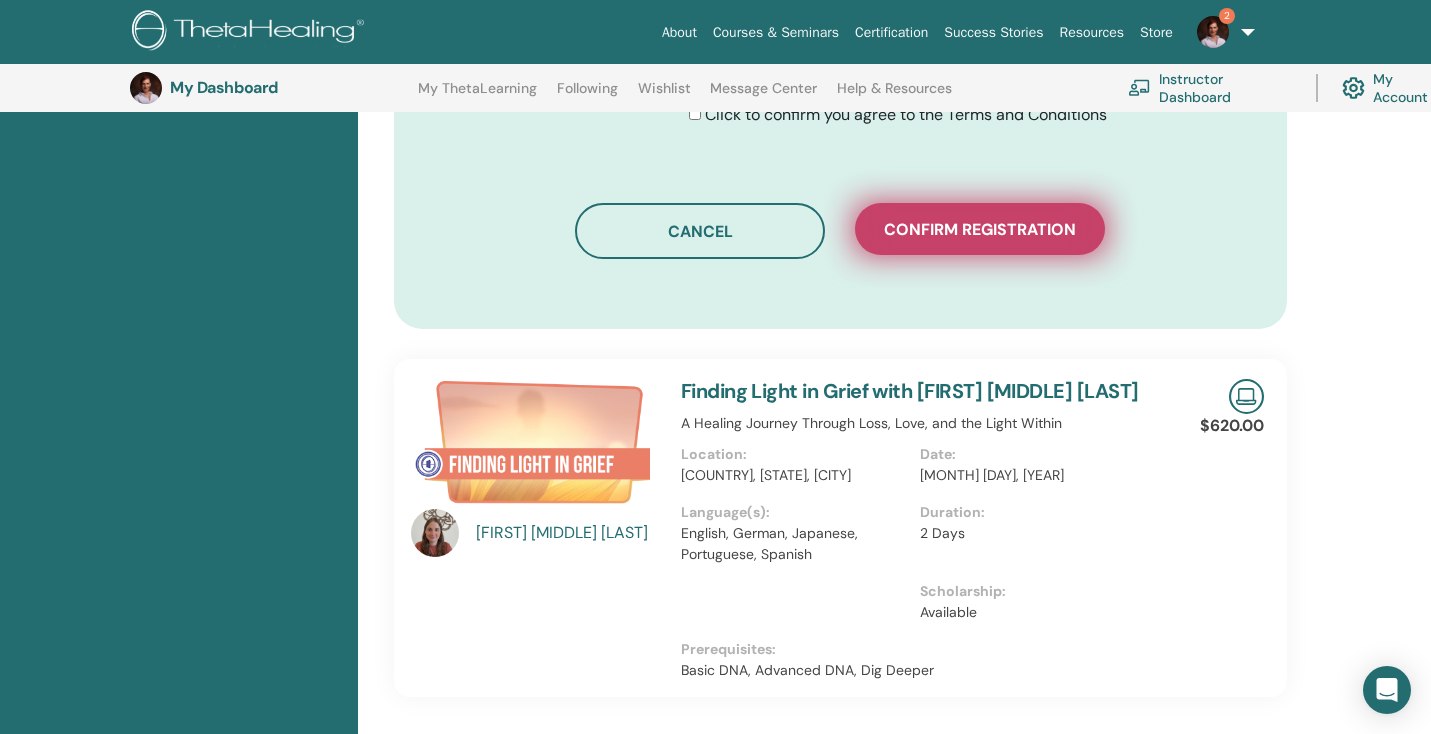 click on "Confirm registration" at bounding box center [980, 229] 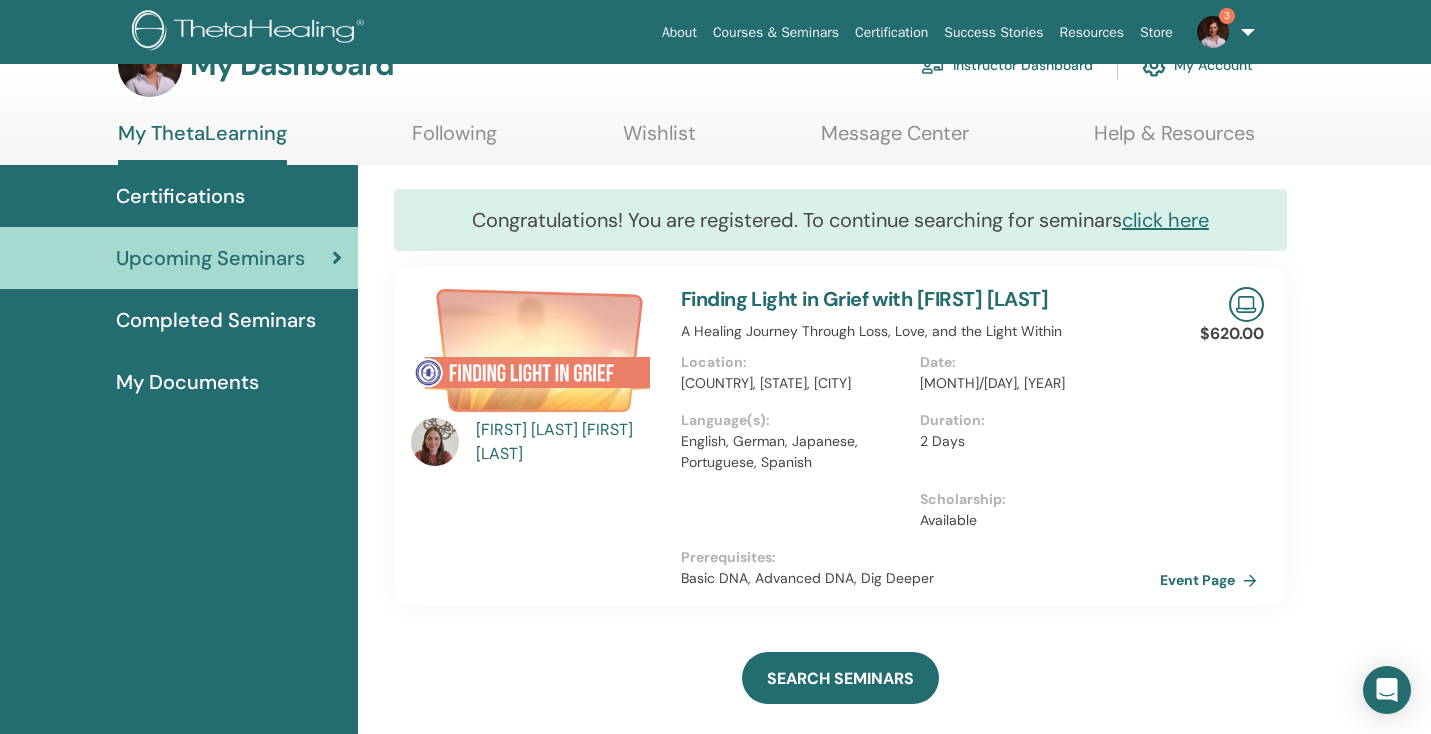 scroll, scrollTop: 52, scrollLeft: 0, axis: vertical 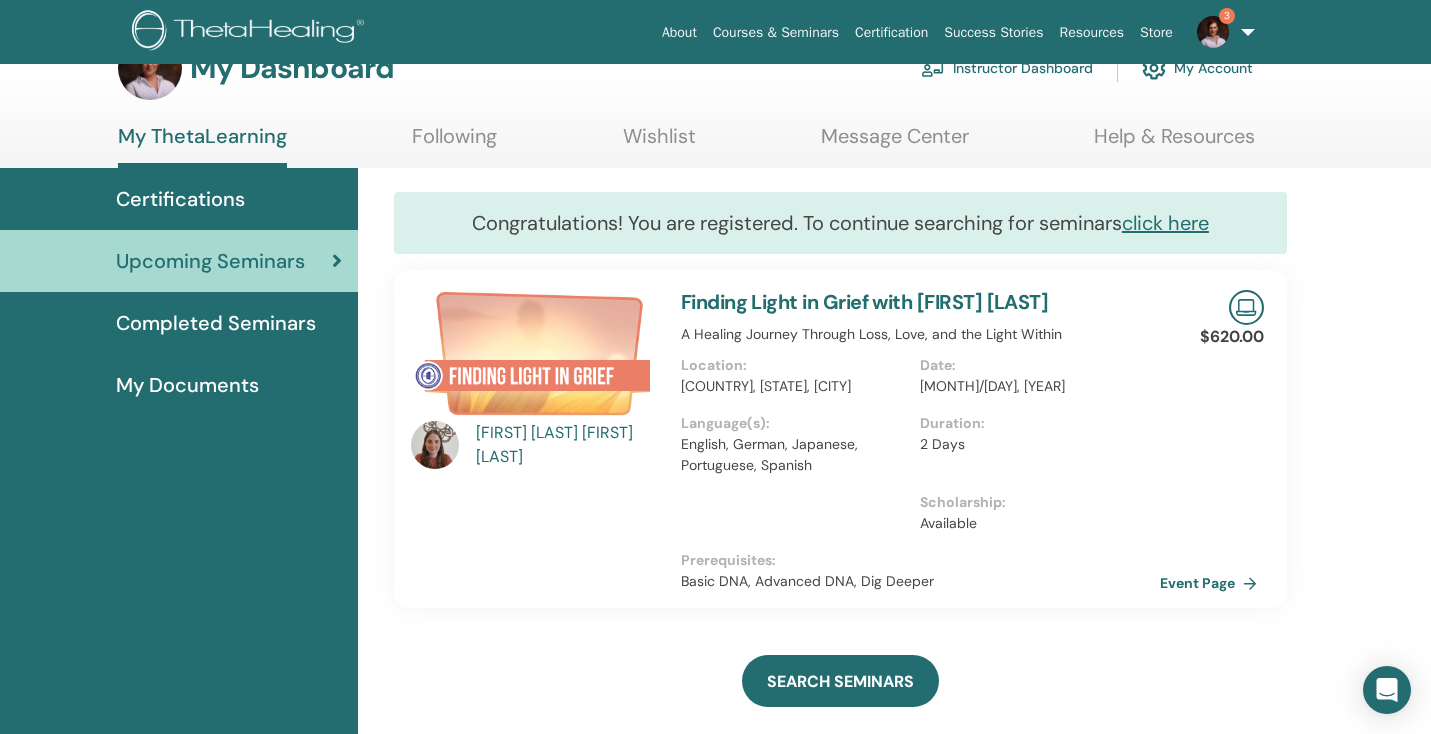 click at bounding box center (1213, 32) 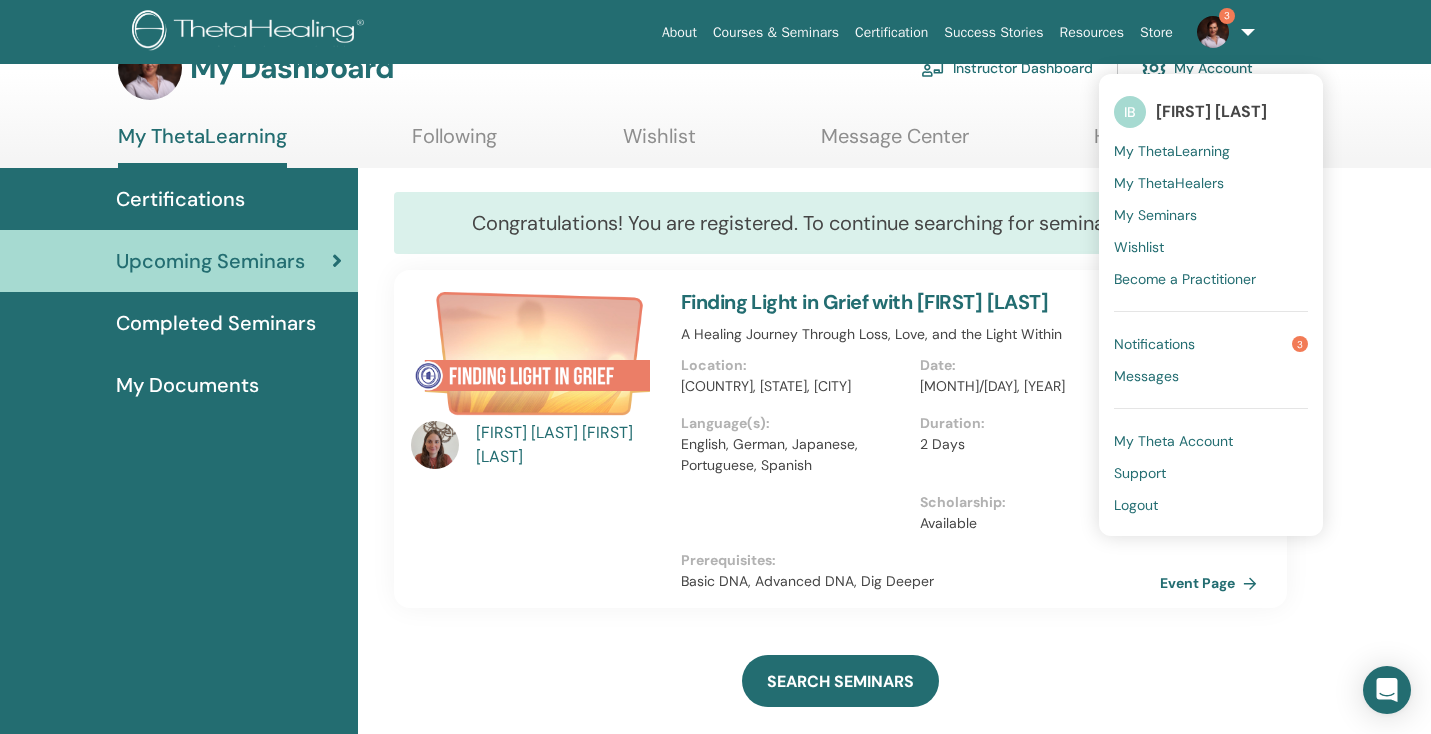click on "Notifications" at bounding box center [1154, 344] 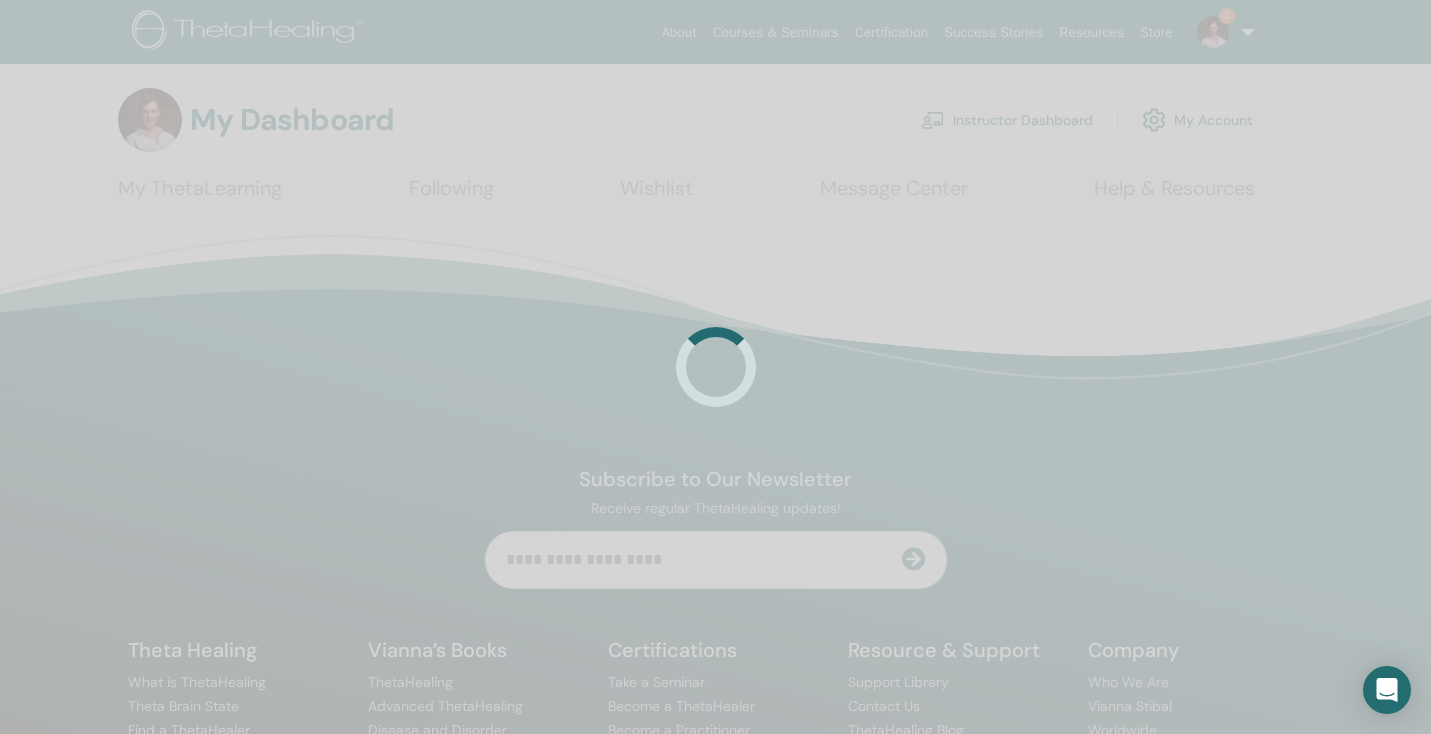 scroll, scrollTop: 0, scrollLeft: 0, axis: both 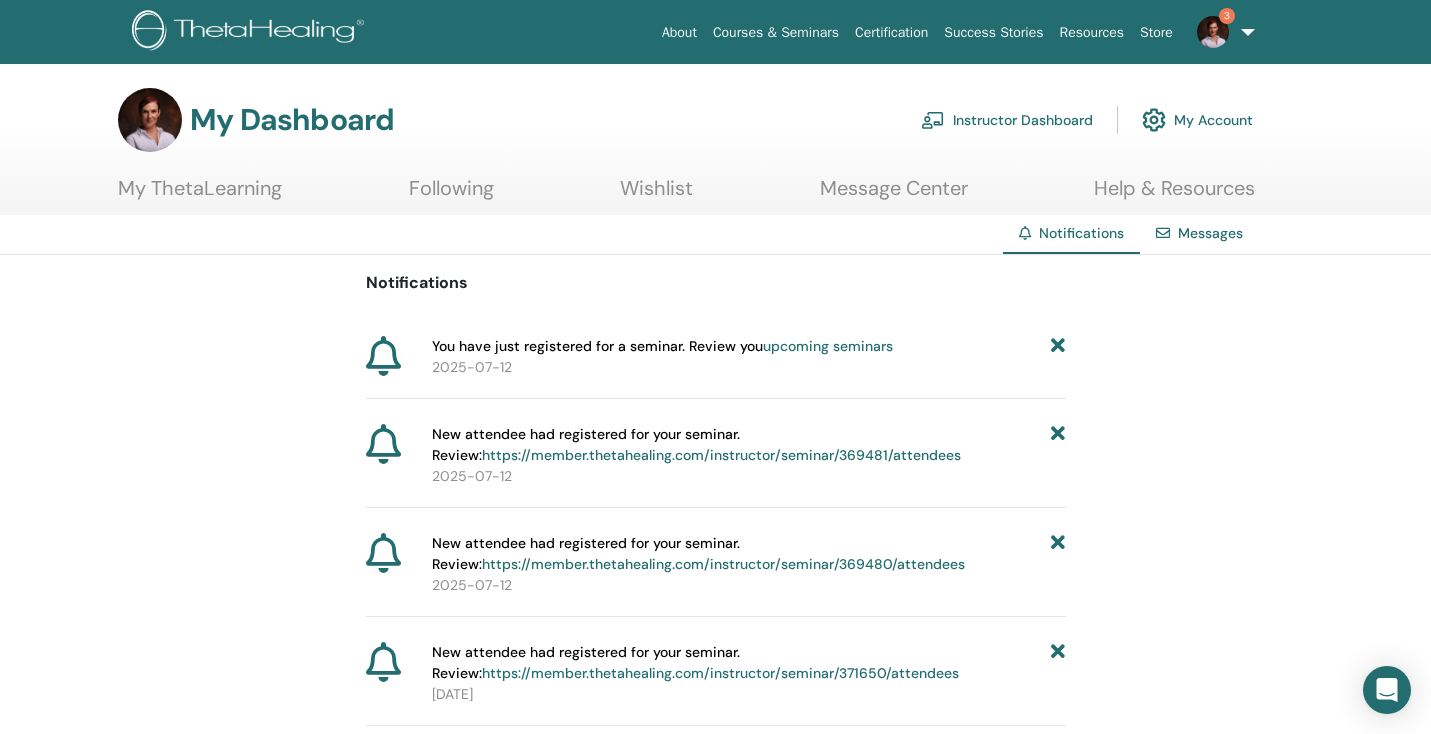 click on "Instructor Dashboard" at bounding box center (1007, 120) 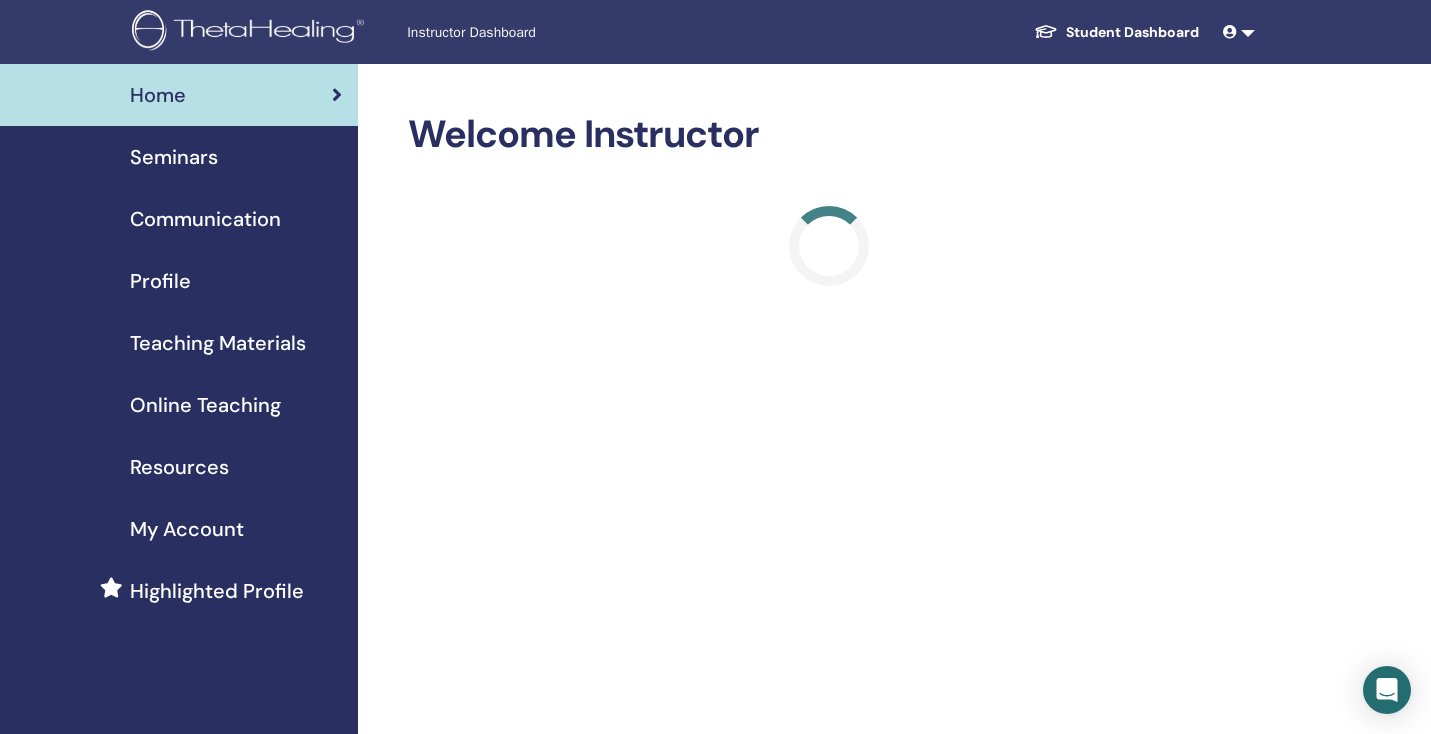 scroll, scrollTop: 0, scrollLeft: 0, axis: both 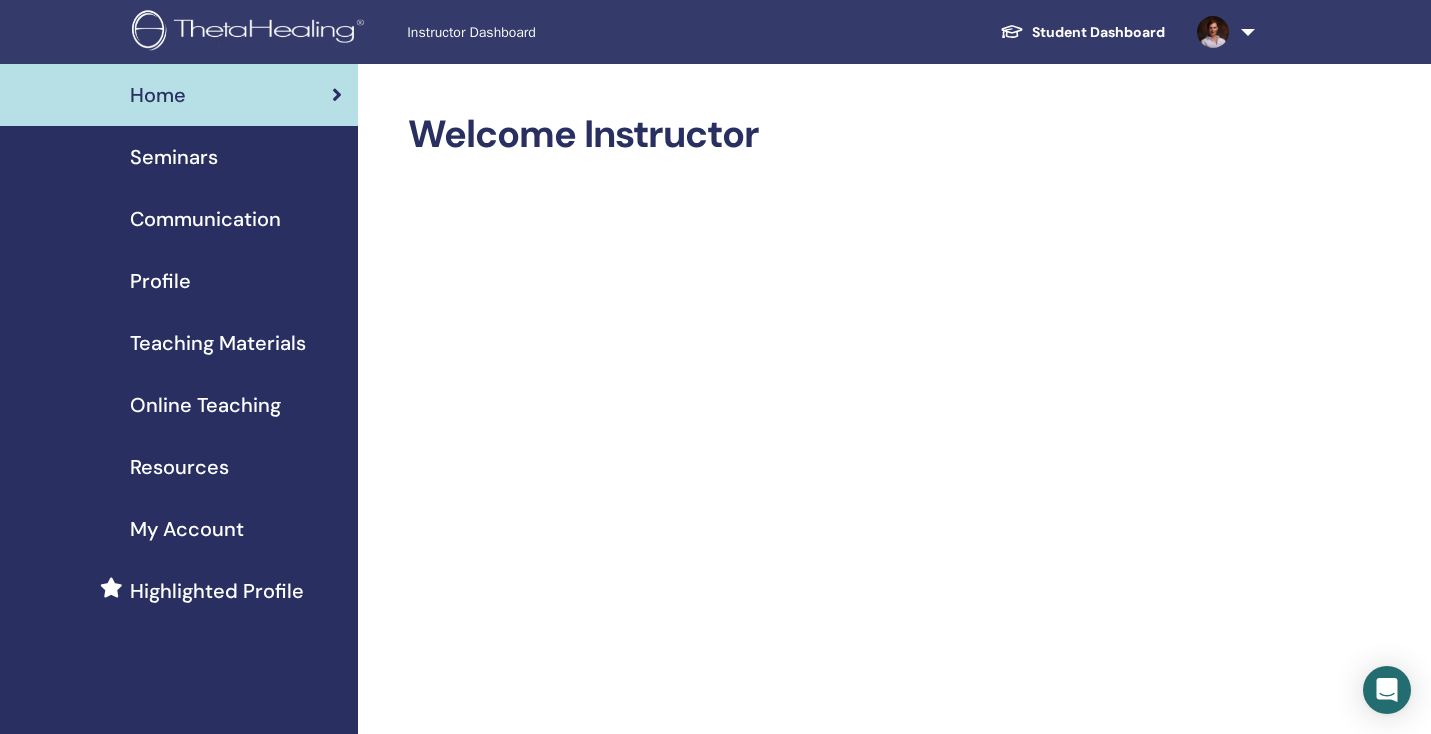 click on "Seminars" at bounding box center (174, 157) 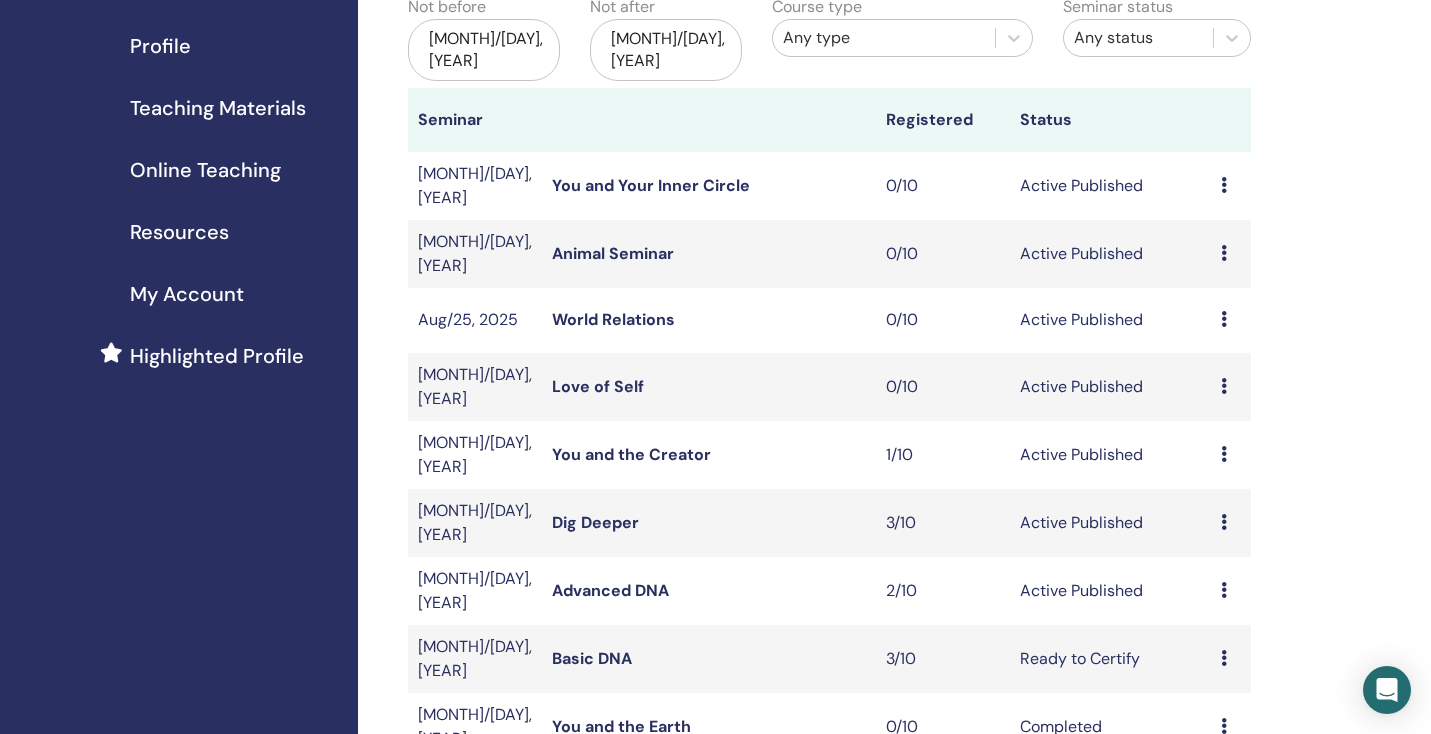 scroll, scrollTop: 251, scrollLeft: 0, axis: vertical 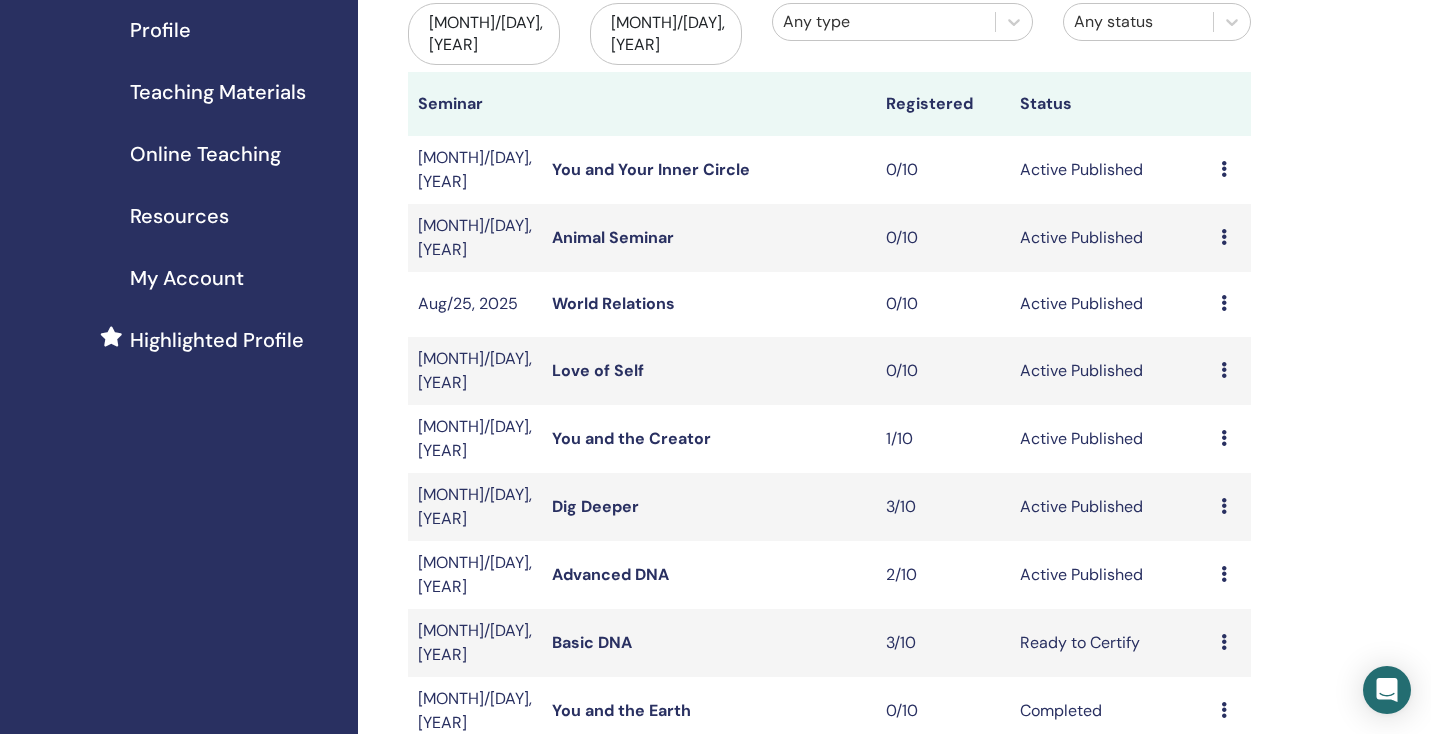 click on "Advanced DNA" at bounding box center [610, 574] 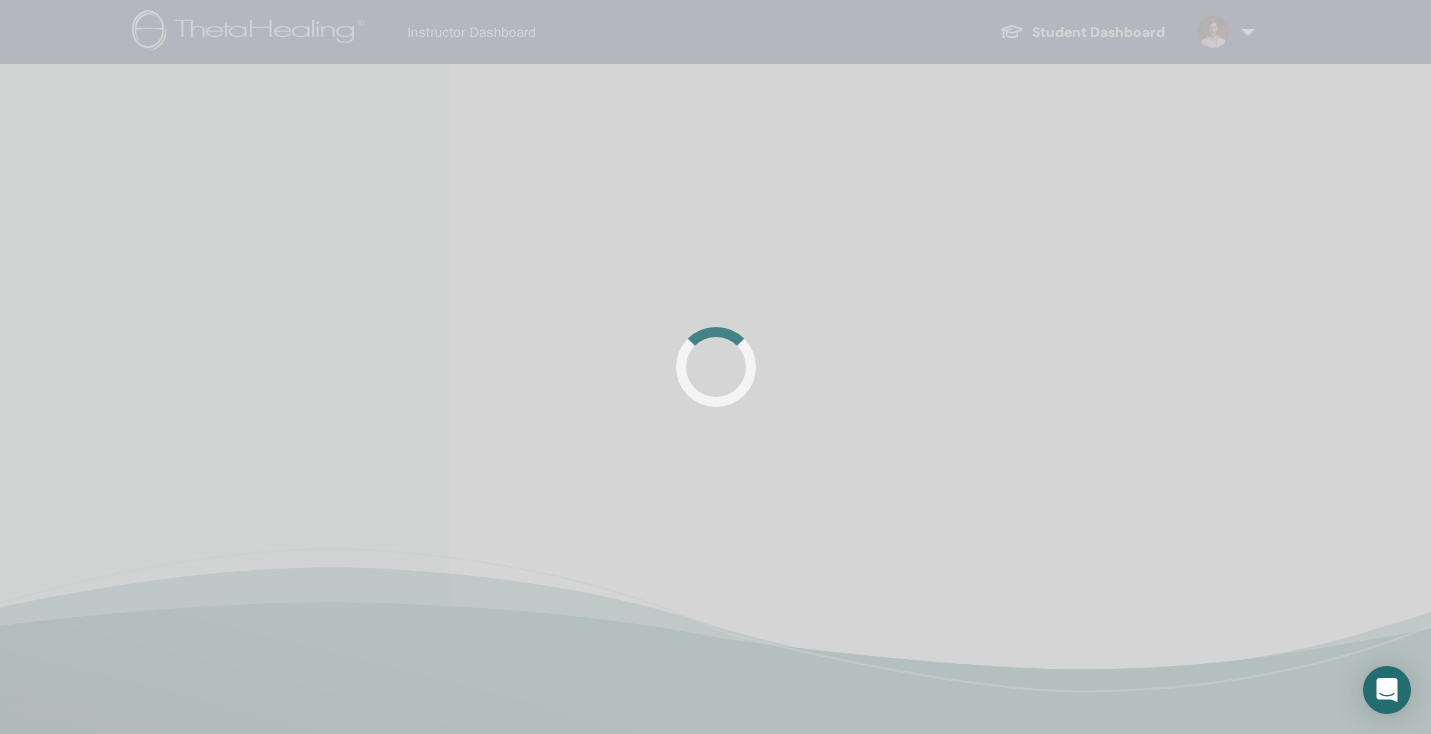 scroll, scrollTop: 0, scrollLeft: 0, axis: both 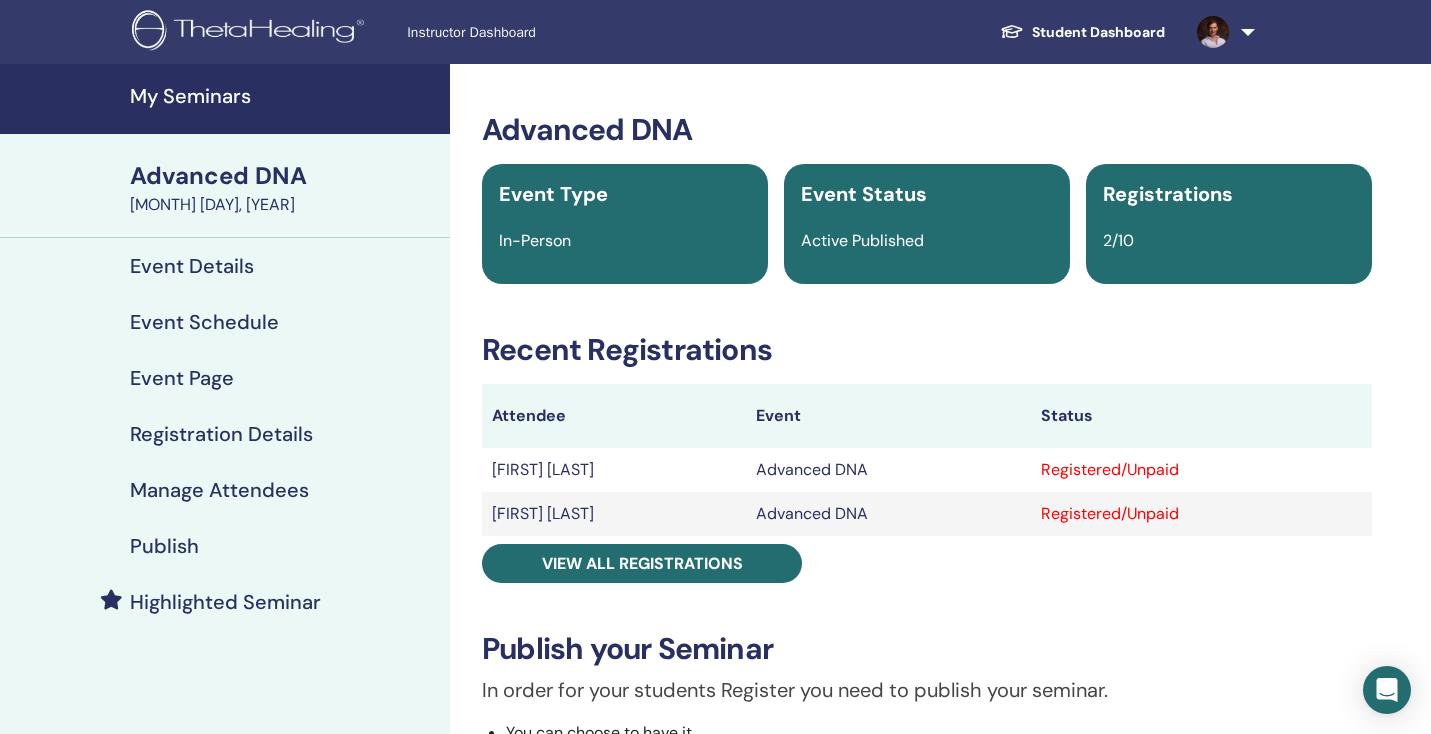 click on "Manage Attendees" at bounding box center (219, 490) 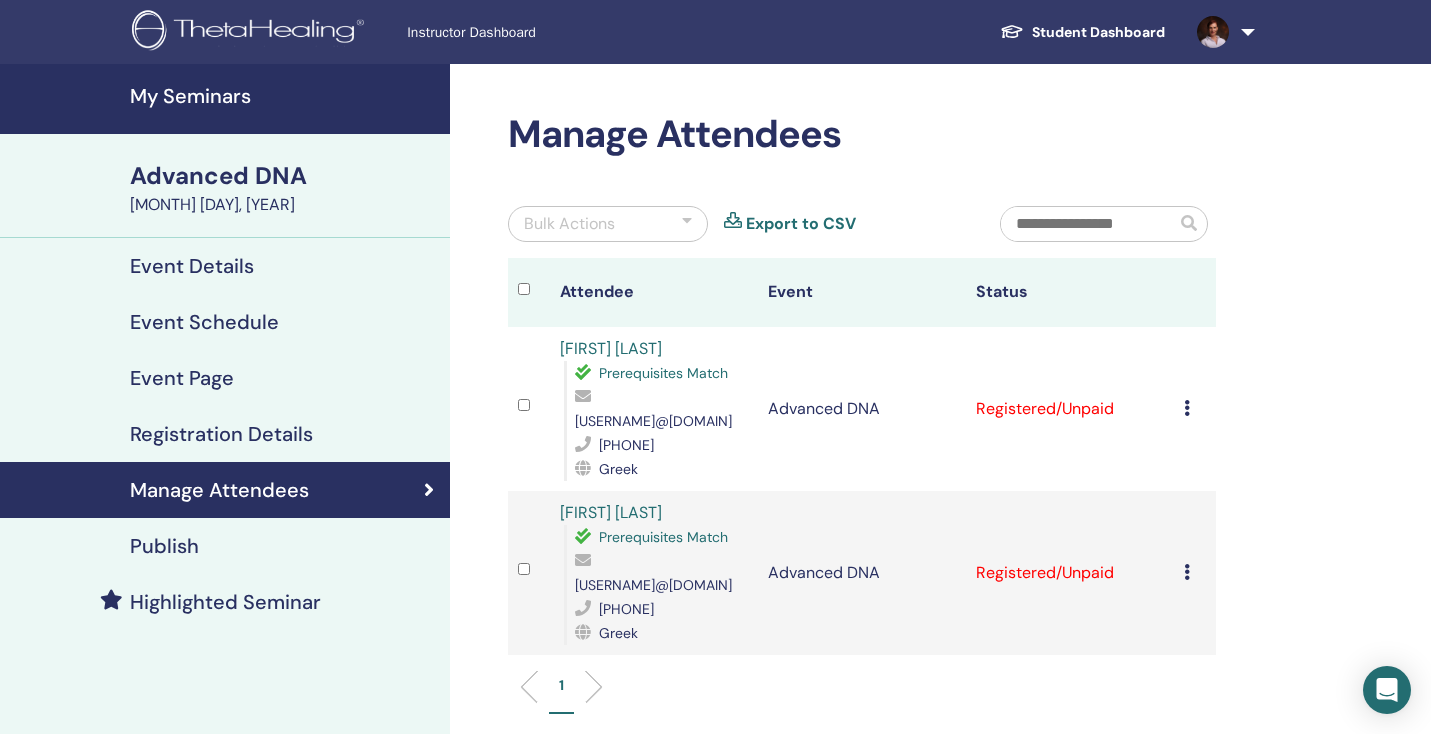 click at bounding box center (1187, 408) 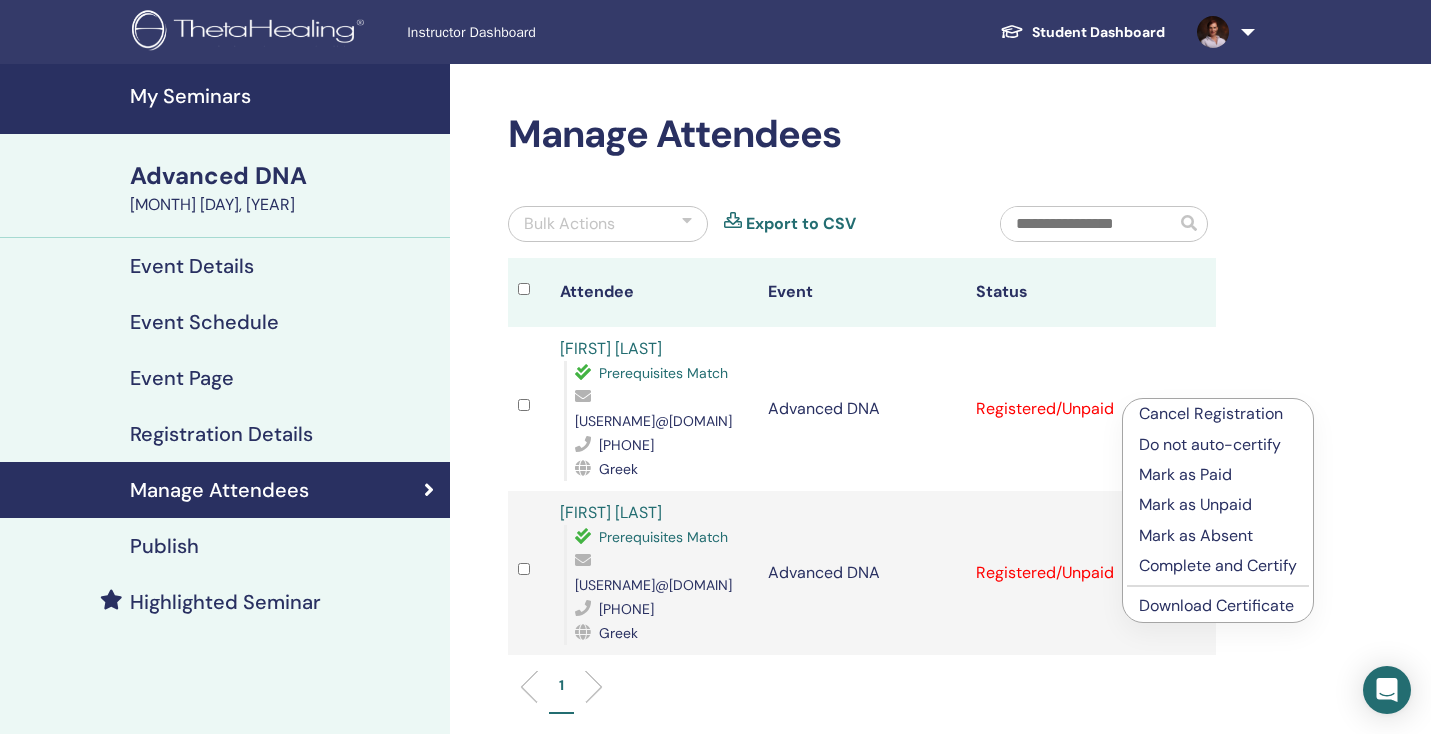 click on "Mark as Paid" at bounding box center [1218, 475] 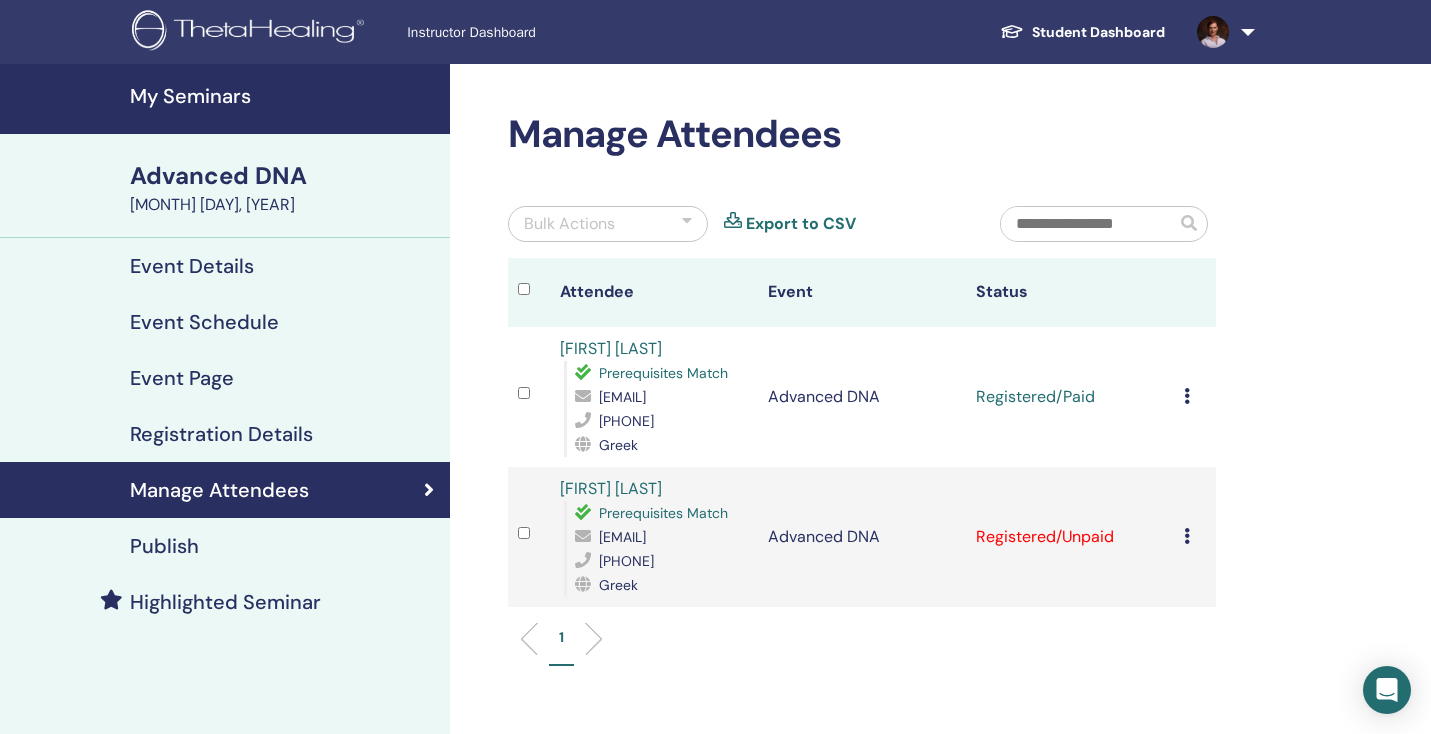 scroll, scrollTop: 0, scrollLeft: 0, axis: both 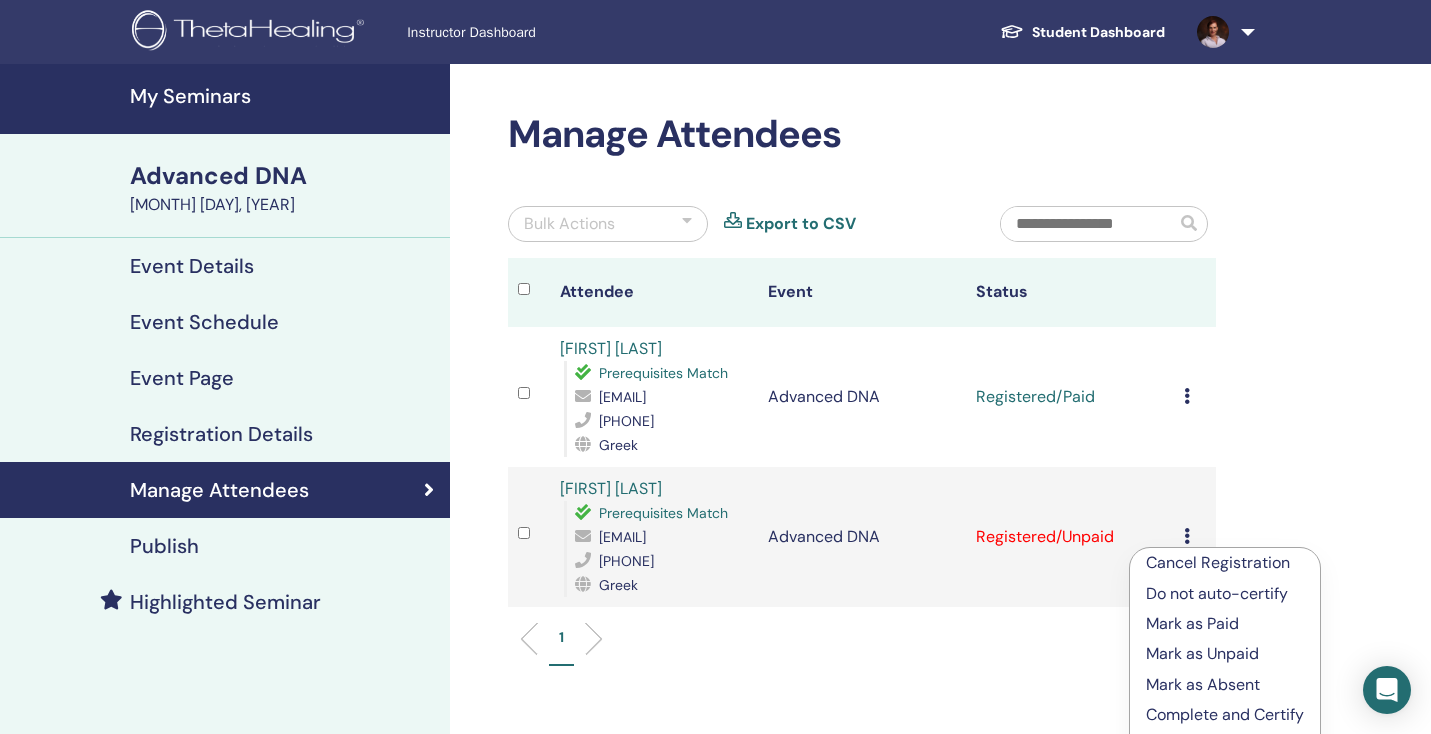 click on "Mark as Paid" at bounding box center (1225, 624) 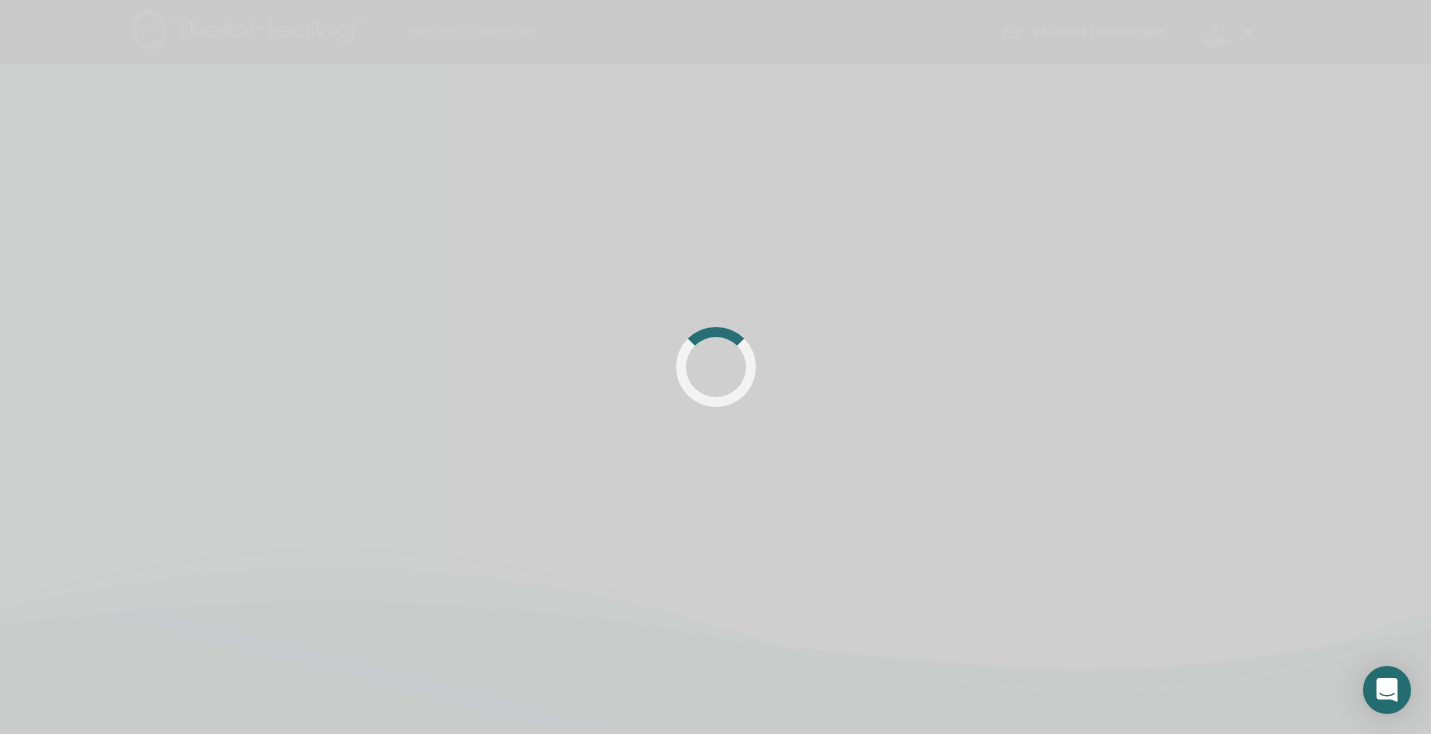 scroll, scrollTop: 0, scrollLeft: 0, axis: both 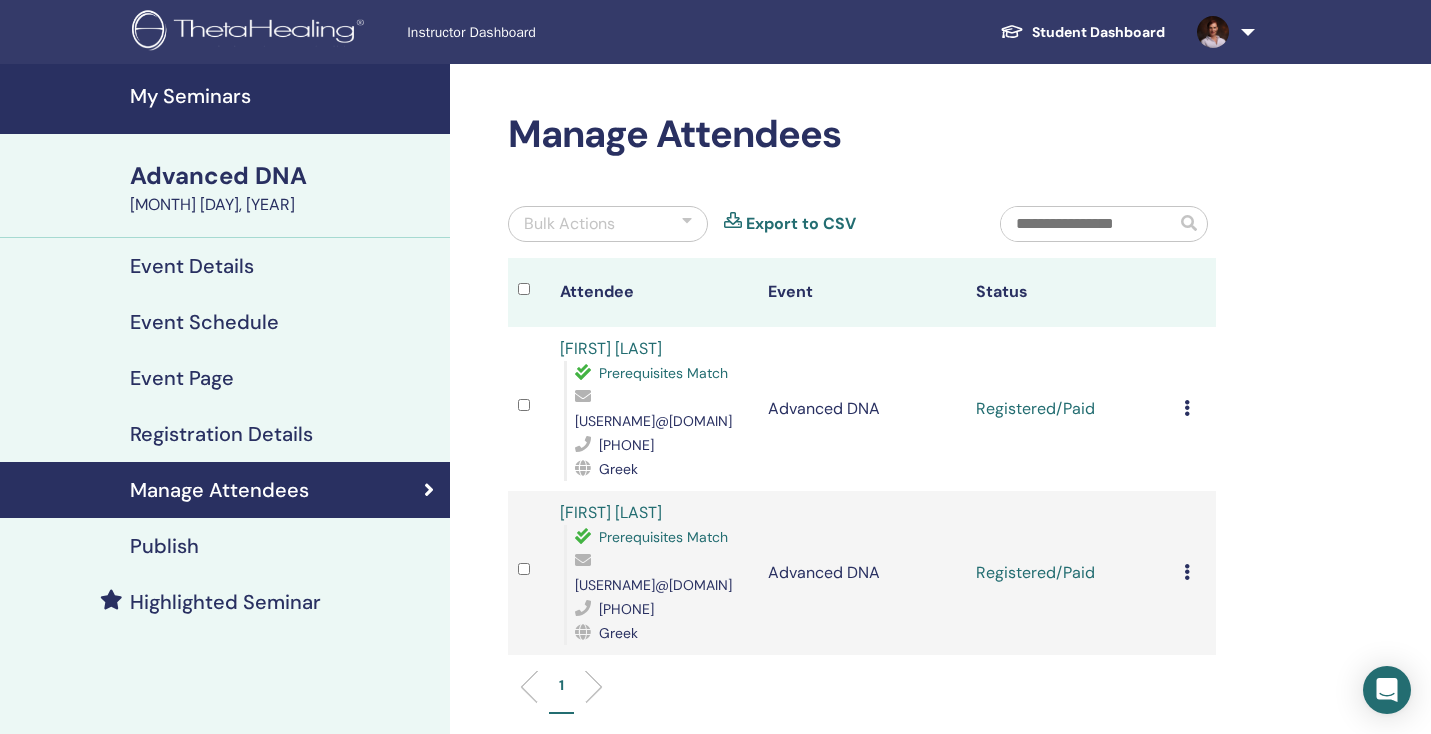 click at bounding box center [687, 224] 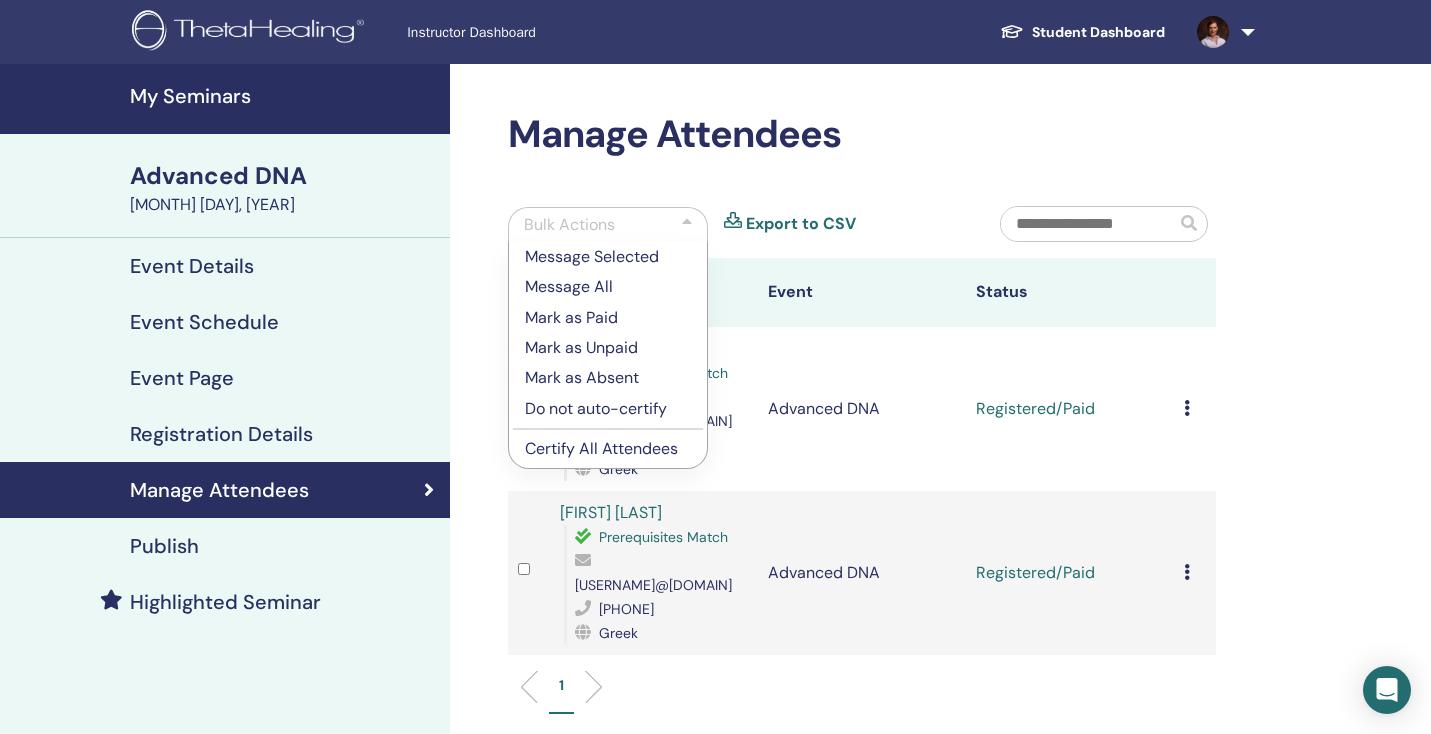 click on "Certify All Attendees" at bounding box center (608, 449) 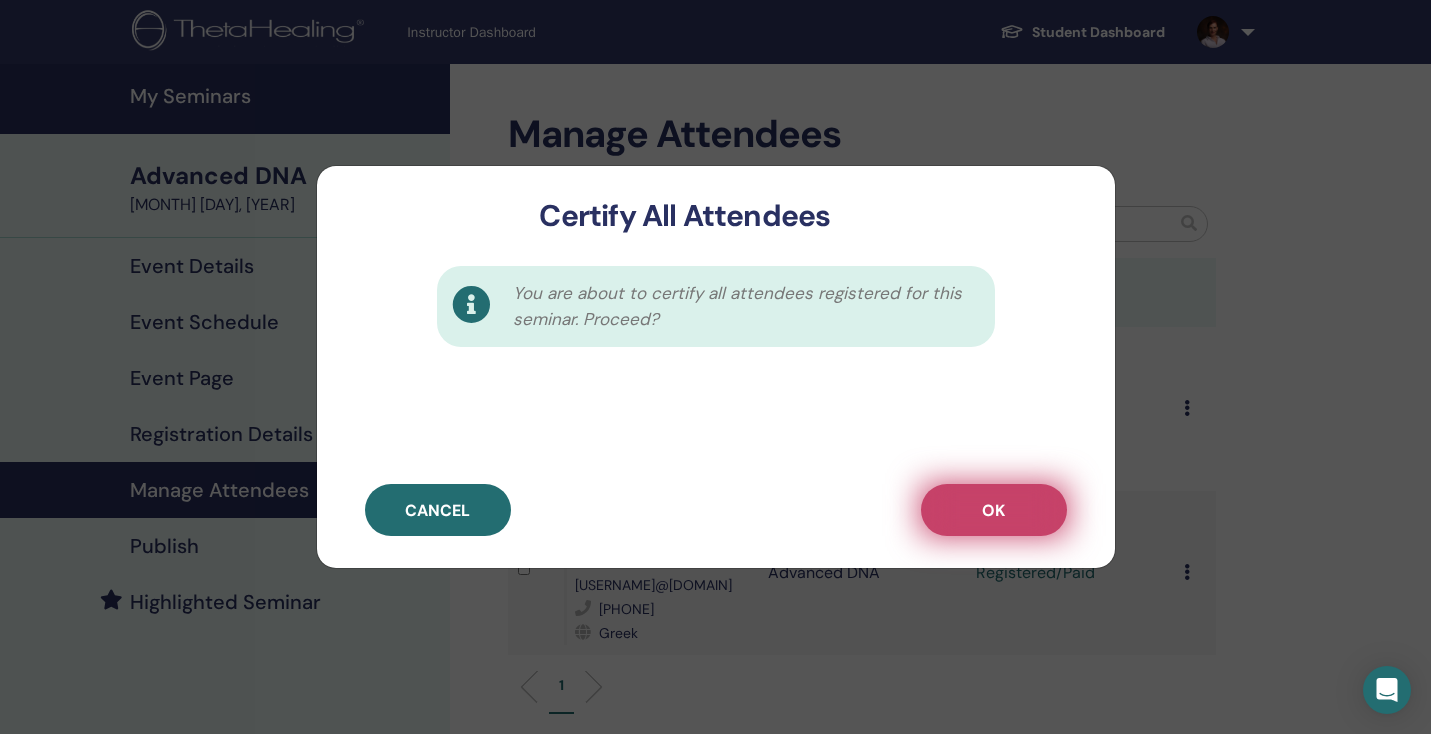 click on "OK" at bounding box center (994, 510) 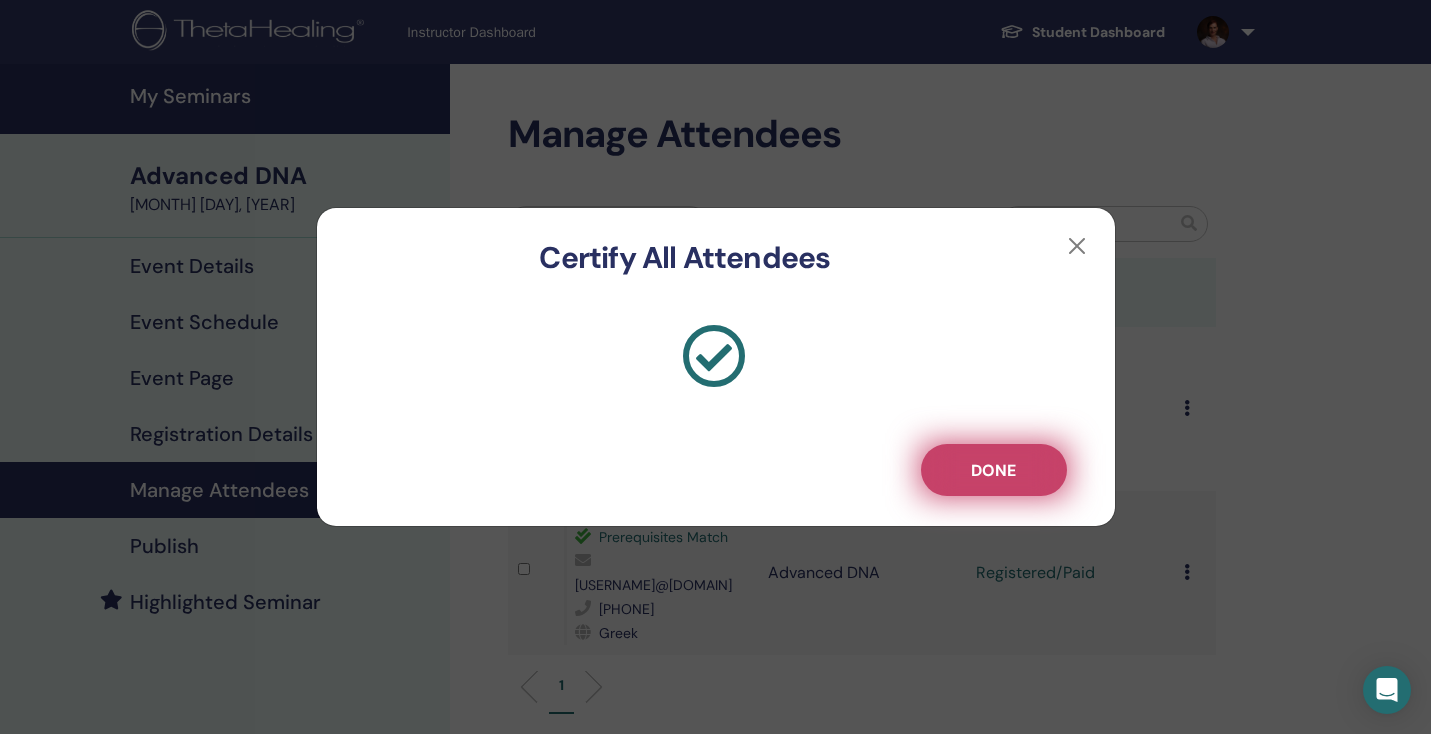click on "Done" at bounding box center (993, 470) 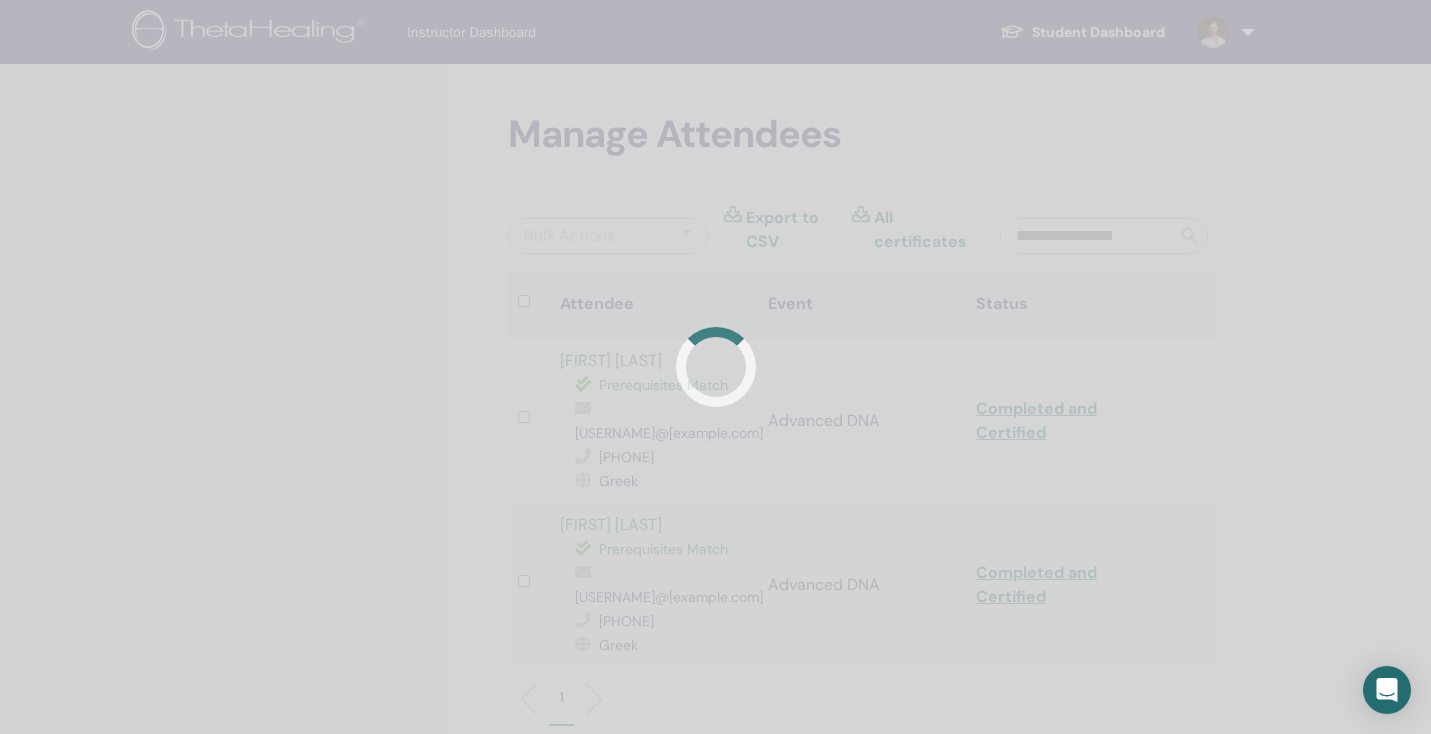 scroll, scrollTop: 0, scrollLeft: 0, axis: both 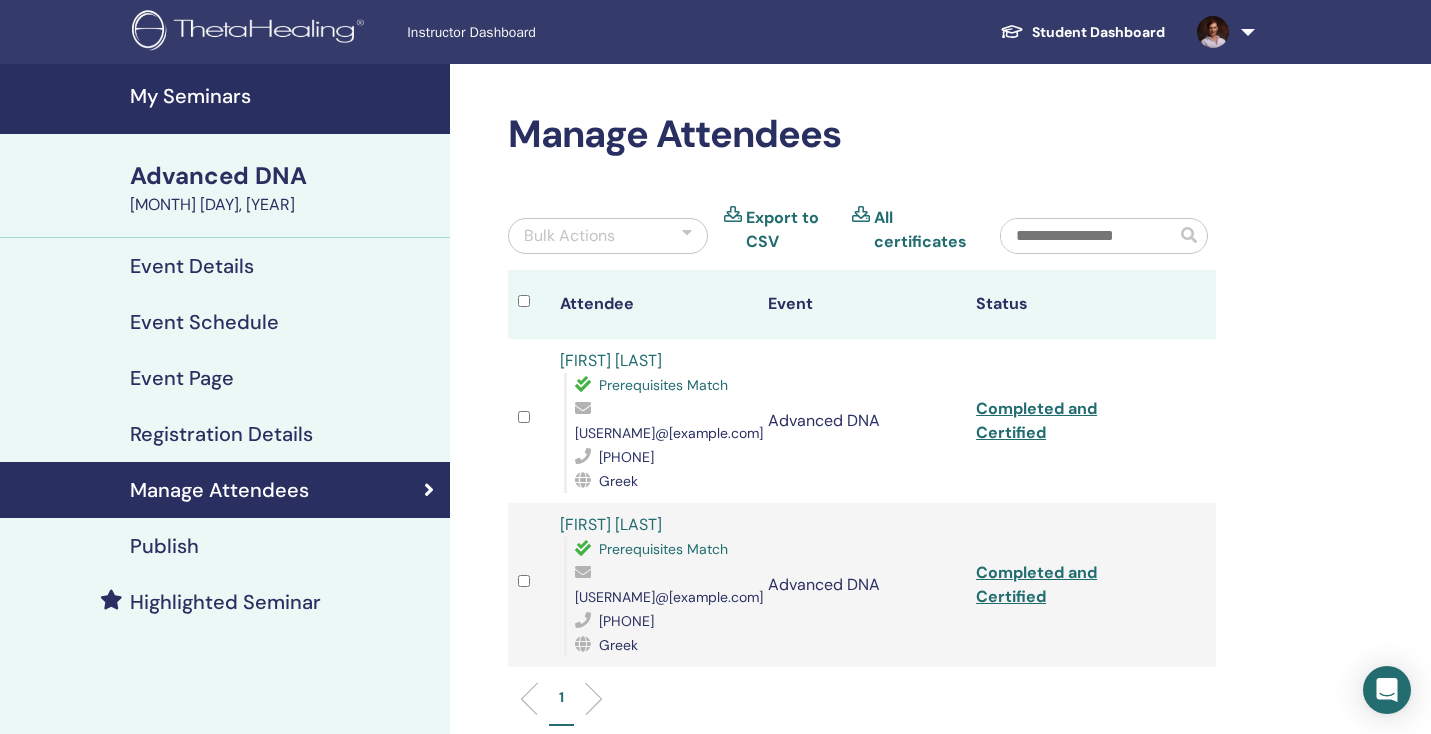 click on "My Seminars" at bounding box center (284, 96) 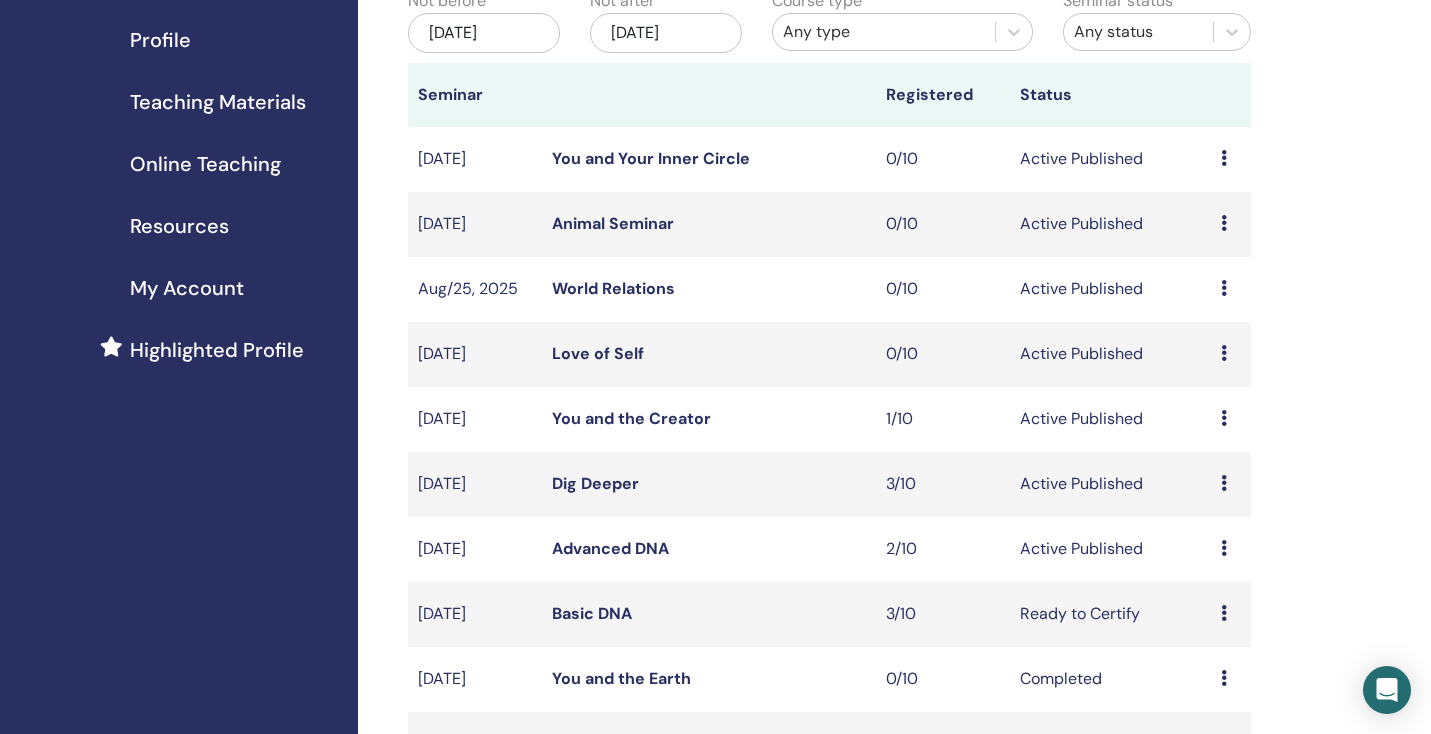 scroll, scrollTop: 243, scrollLeft: 0, axis: vertical 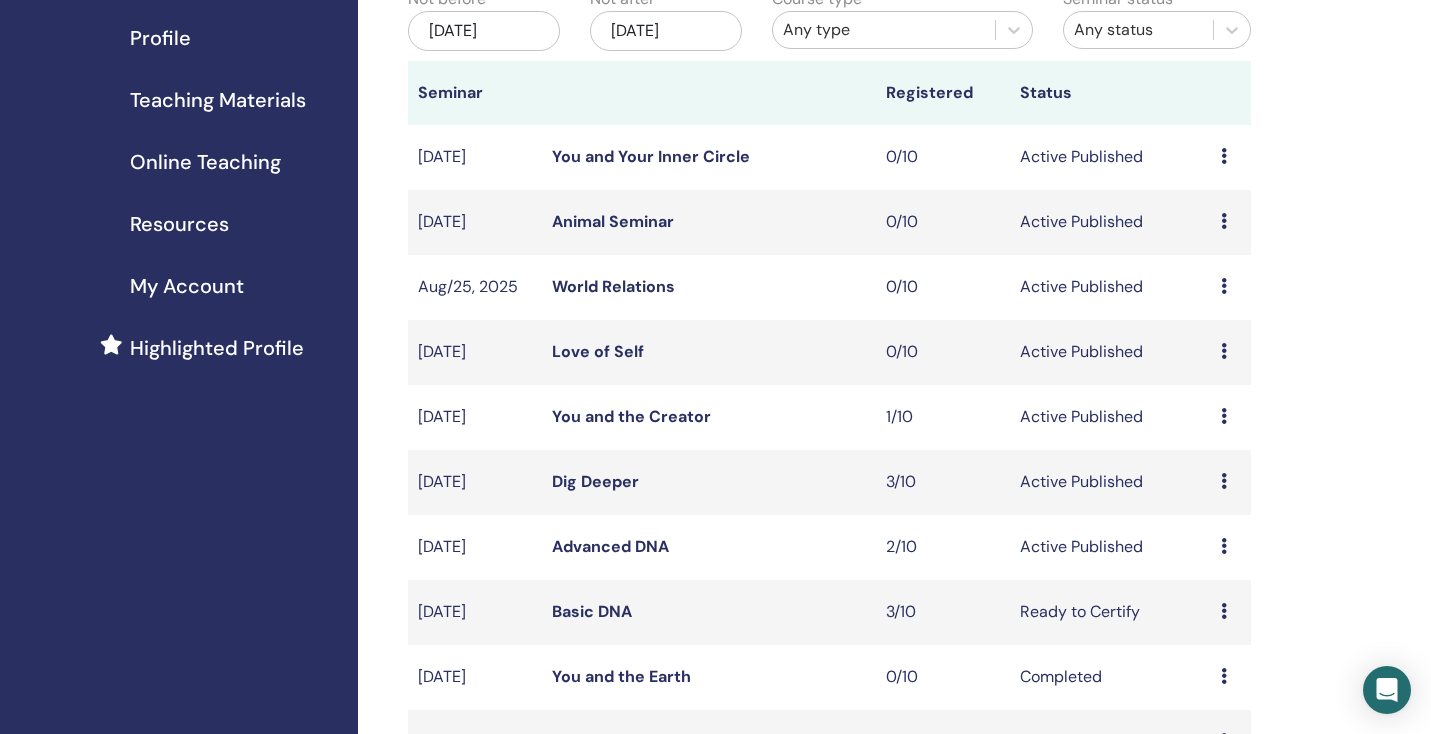 click on "Dig Deeper" at bounding box center [595, 481] 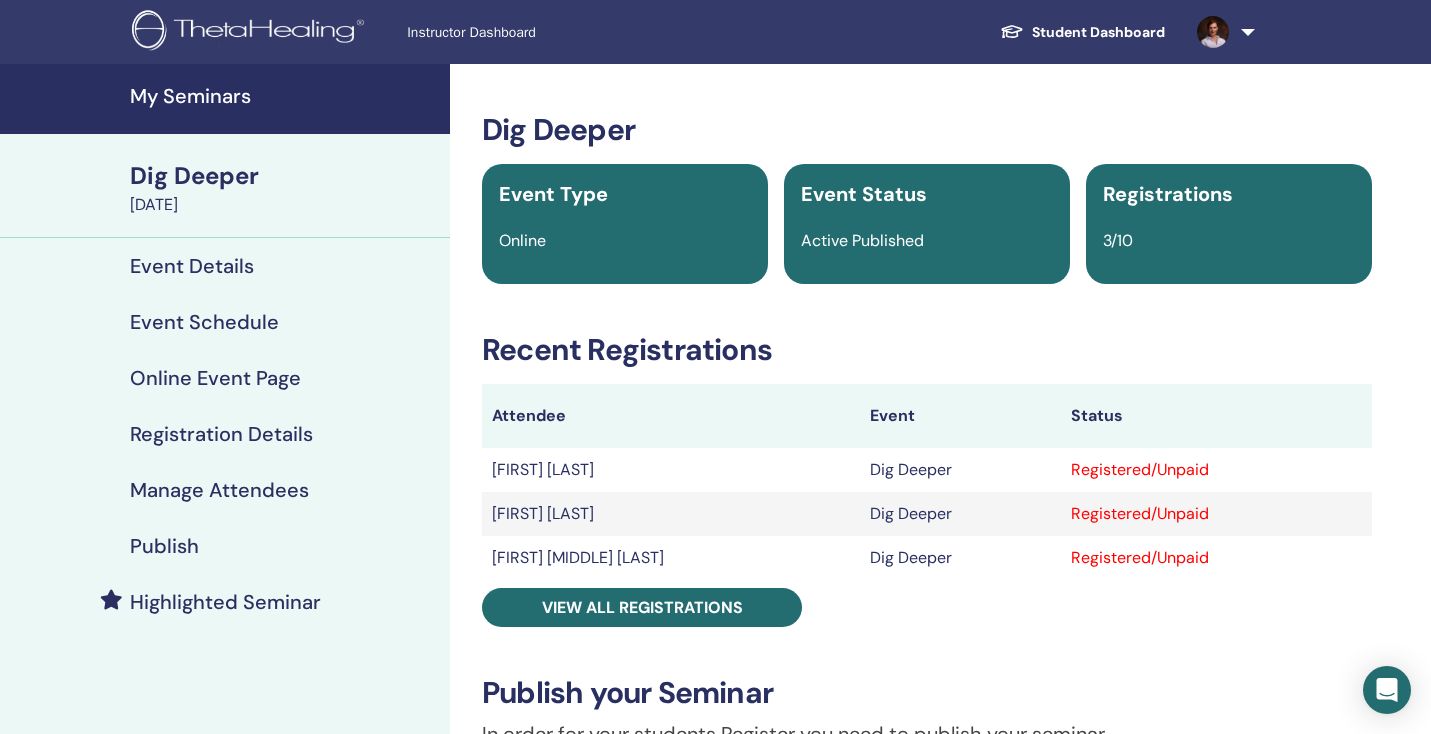 scroll, scrollTop: 0, scrollLeft: 0, axis: both 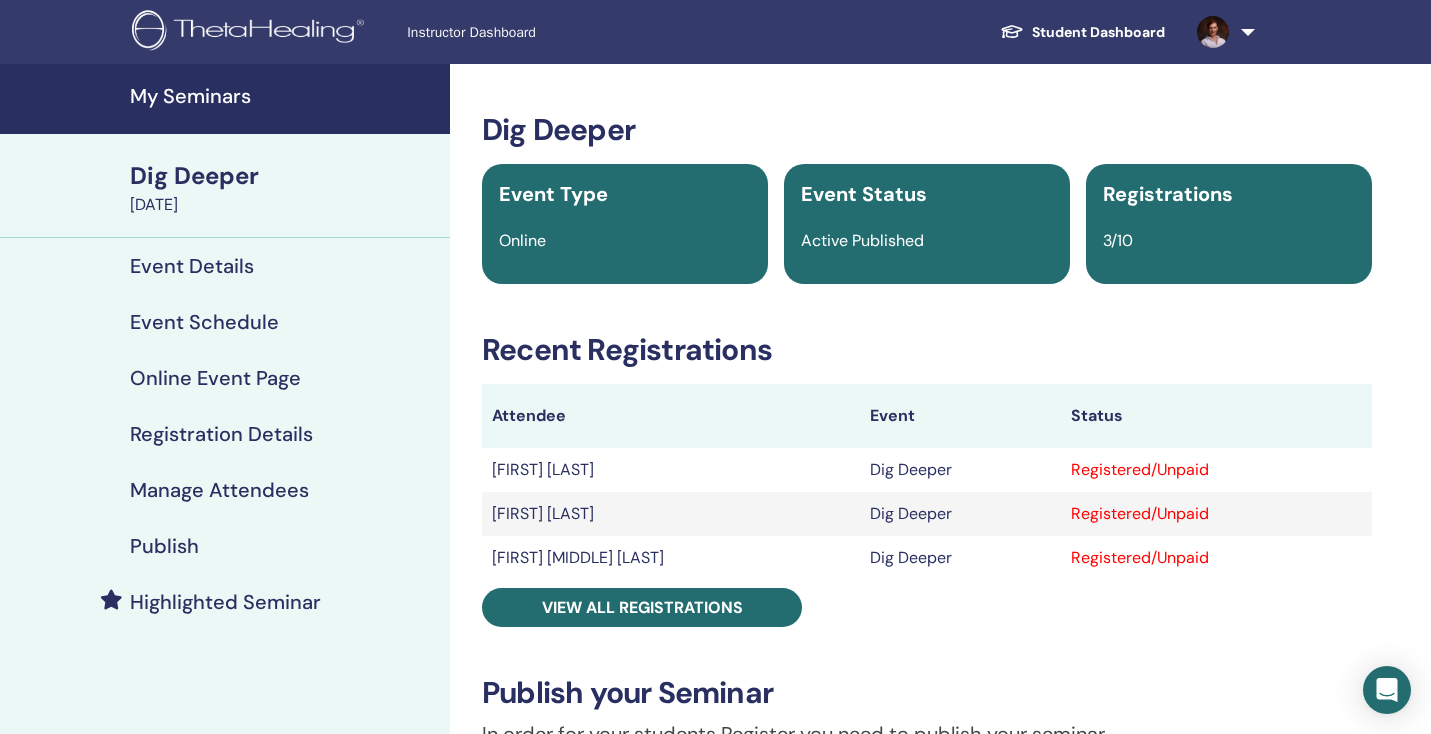 click on "Event Details" at bounding box center [192, 266] 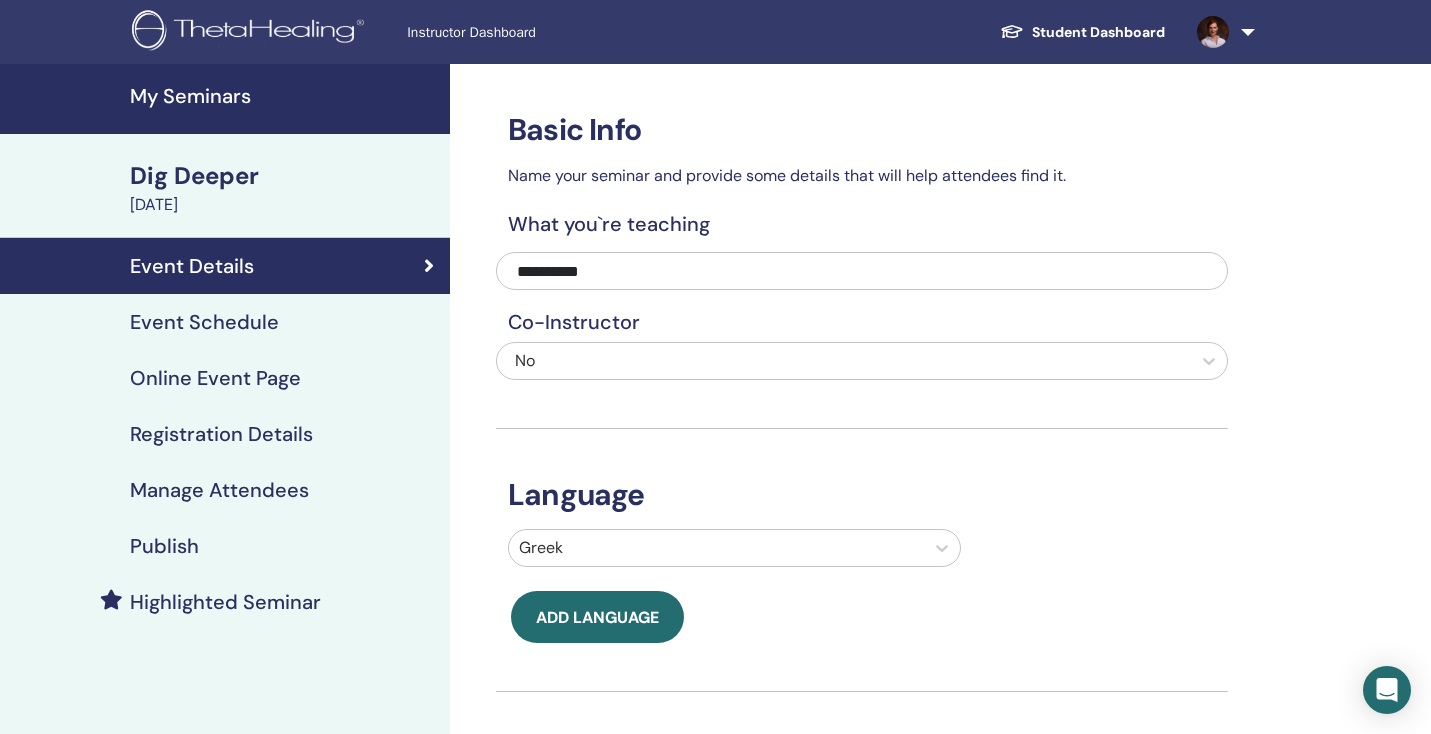 click on "Manage Attendees" at bounding box center (219, 490) 